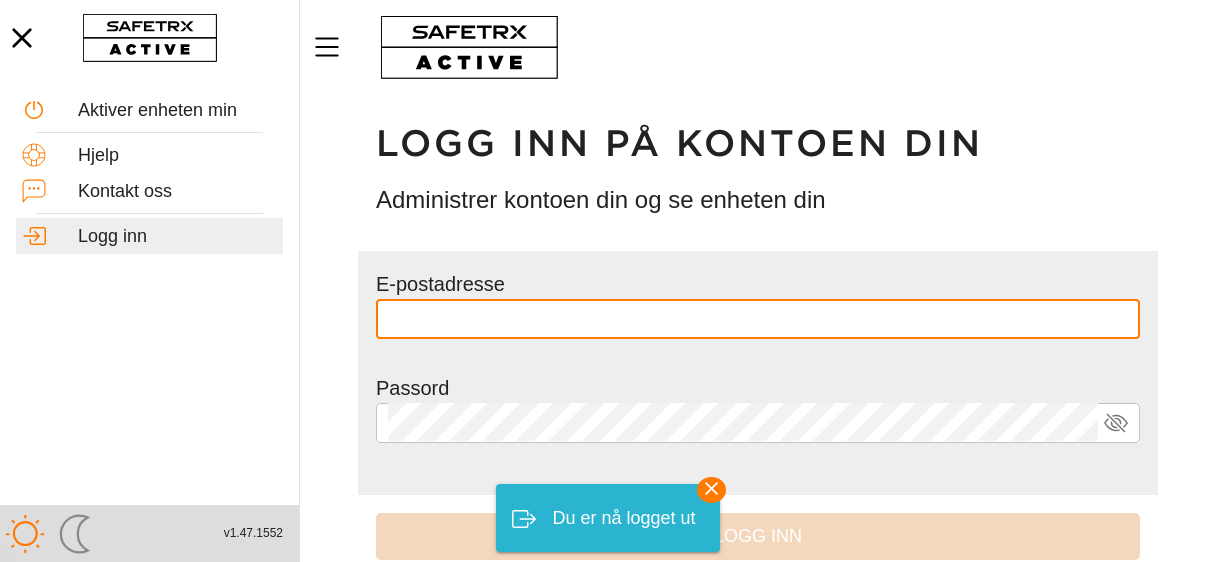 scroll, scrollTop: 0, scrollLeft: 0, axis: both 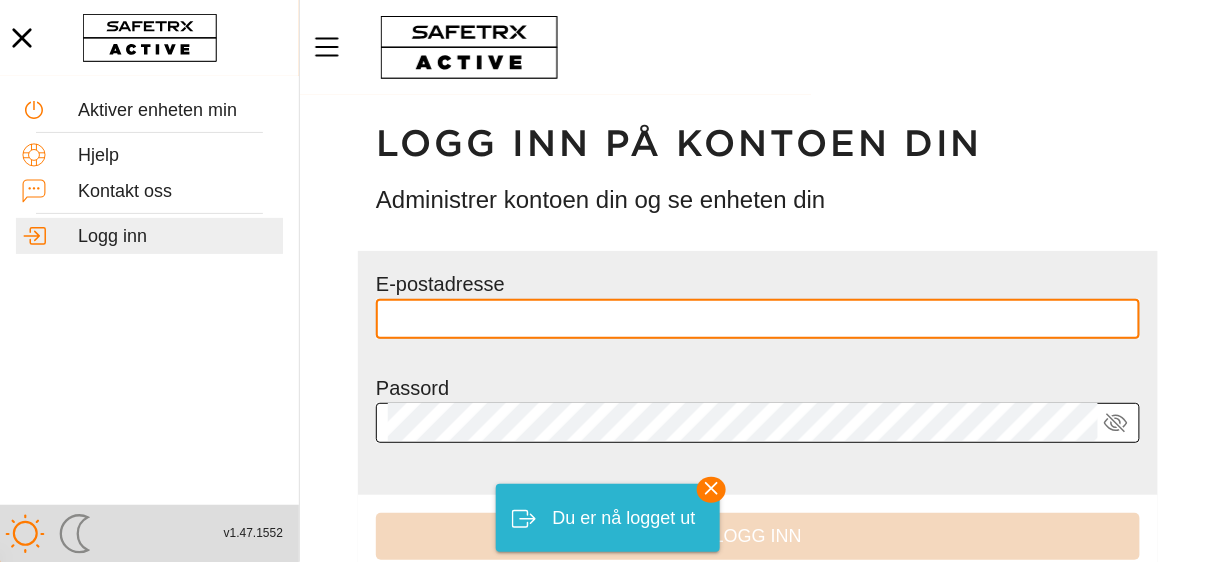 type on "**********" 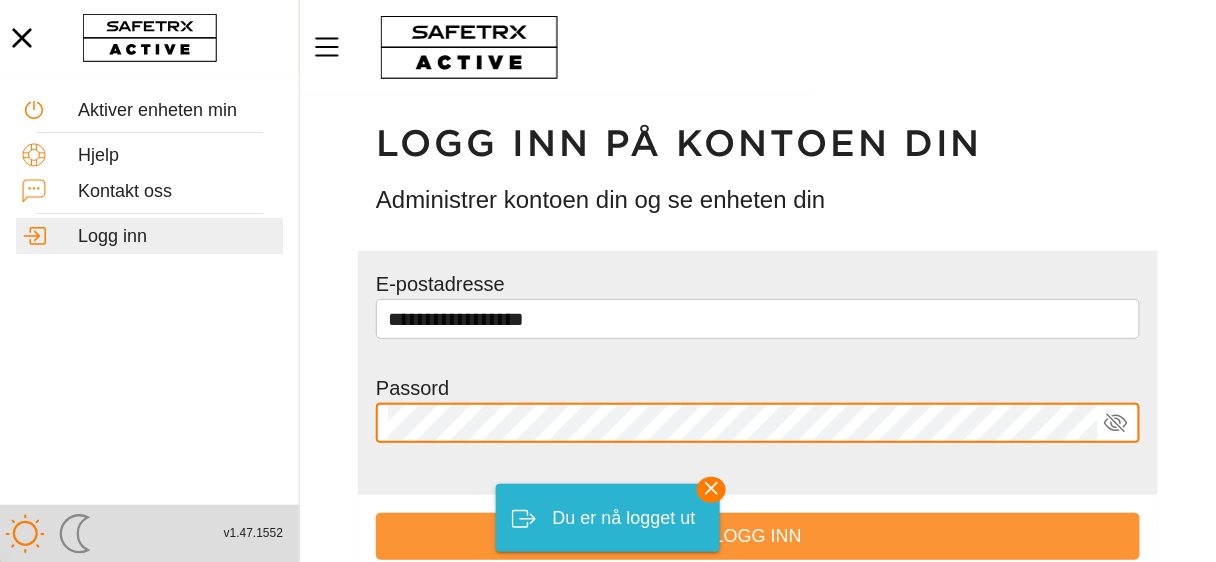 click on "Logg inn" at bounding box center [758, 536] 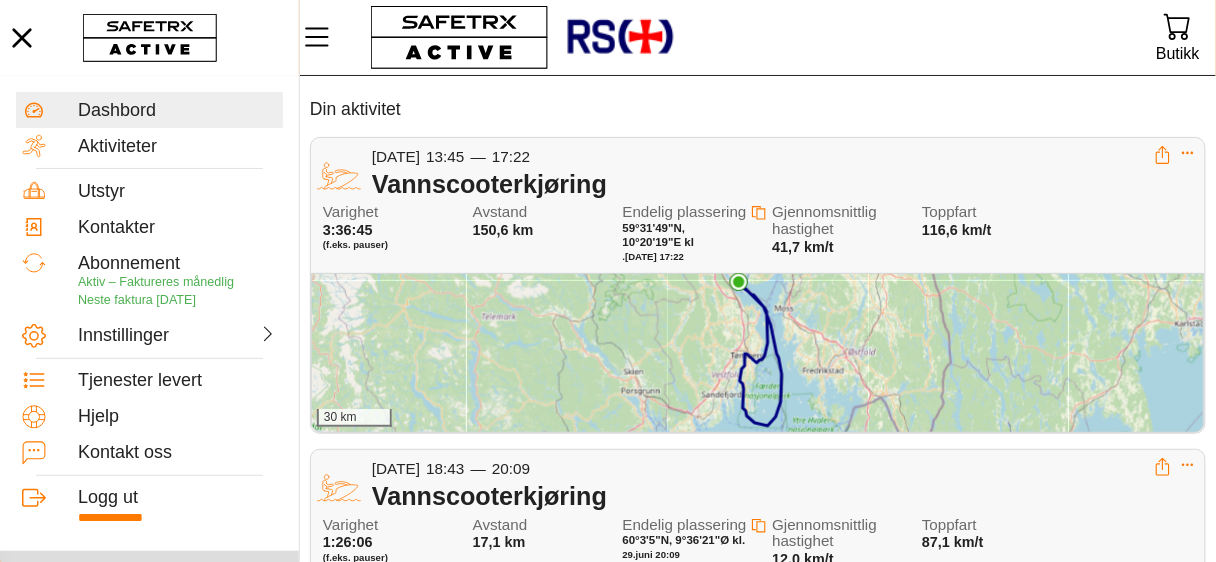 scroll, scrollTop: 80, scrollLeft: 0, axis: vertical 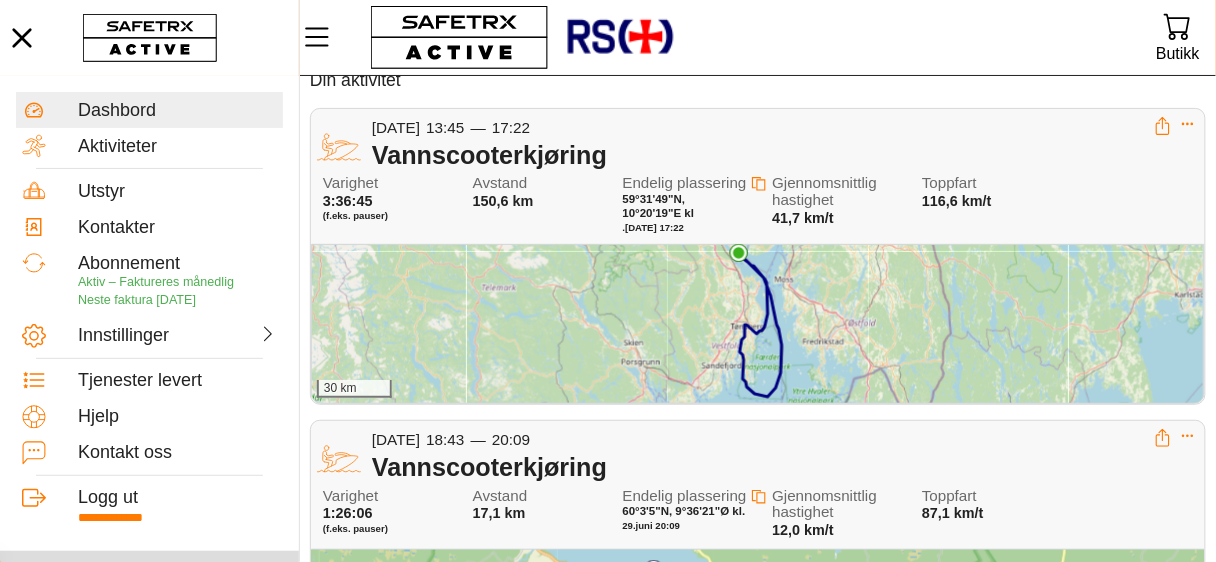 click on "30 km" at bounding box center [758, 324] 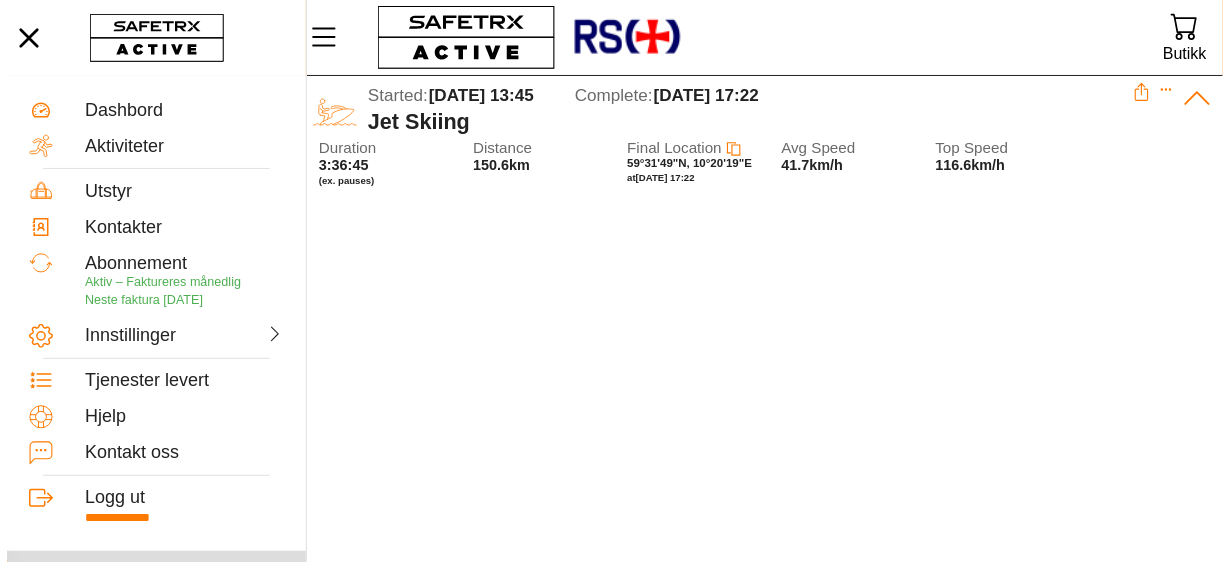 scroll, scrollTop: 0, scrollLeft: 0, axis: both 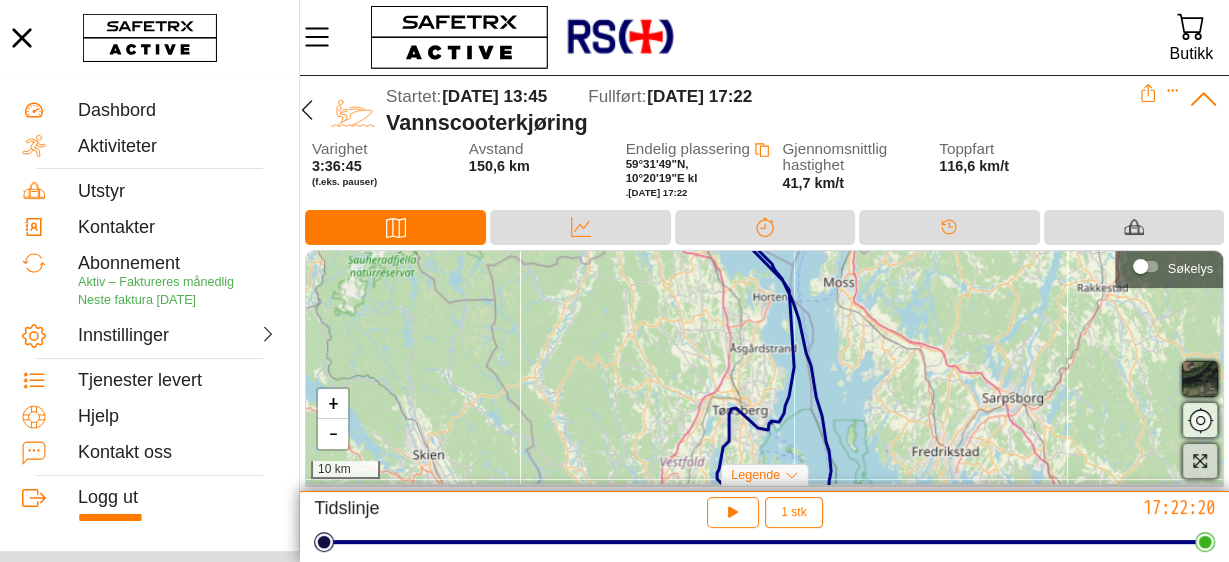 click 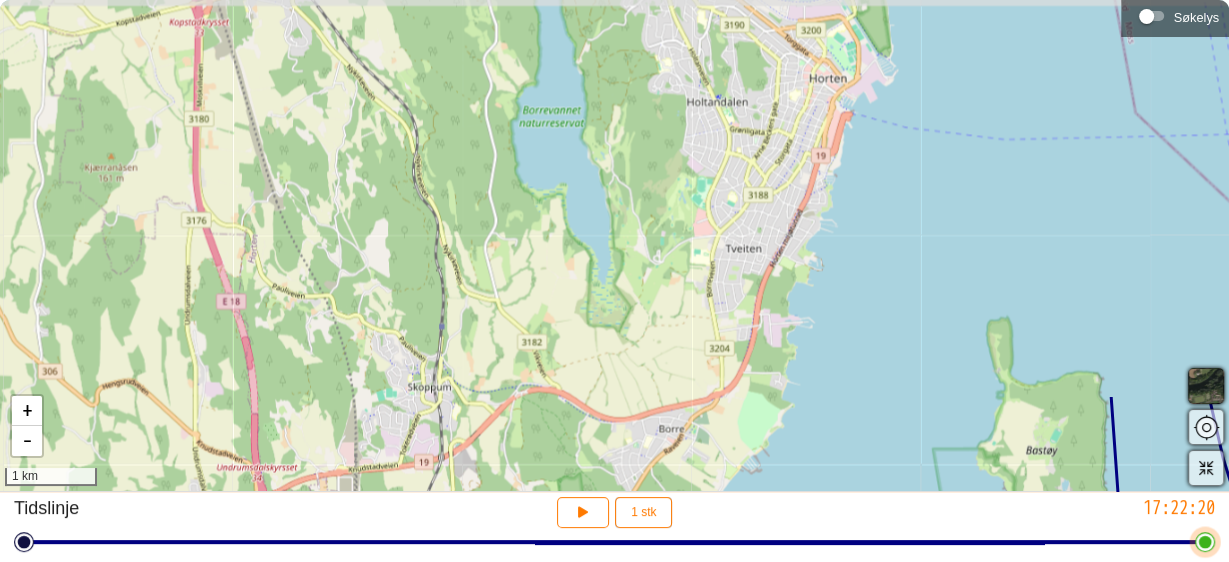 drag, startPoint x: 761, startPoint y: 85, endPoint x: 675, endPoint y: 531, distance: 454.21582 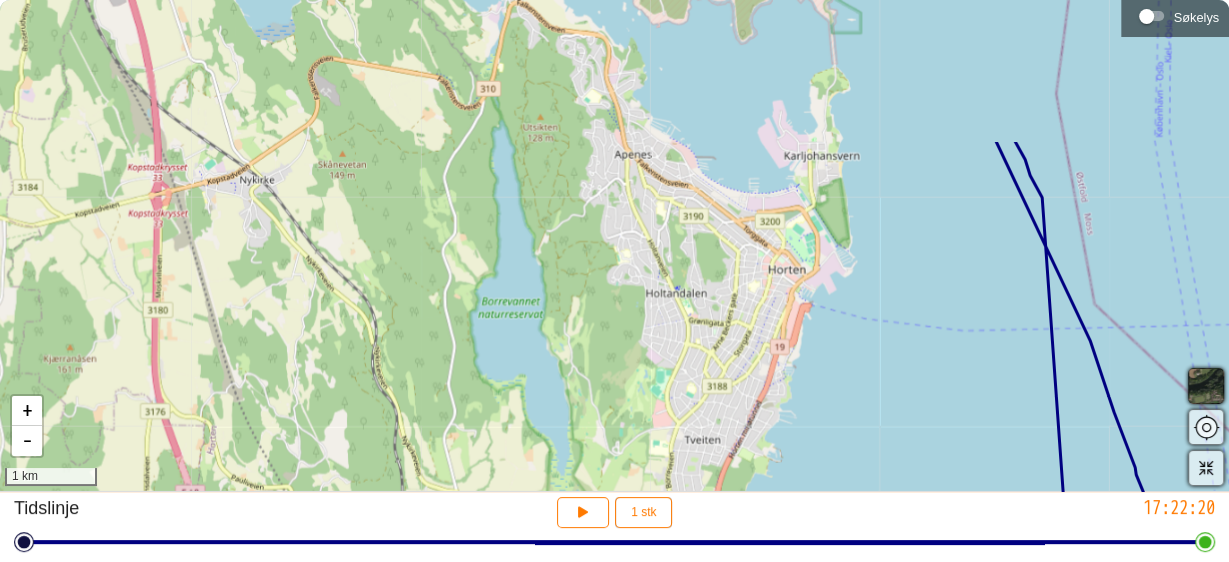 drag, startPoint x: 807, startPoint y: 244, endPoint x: 764, endPoint y: 436, distance: 196.7562 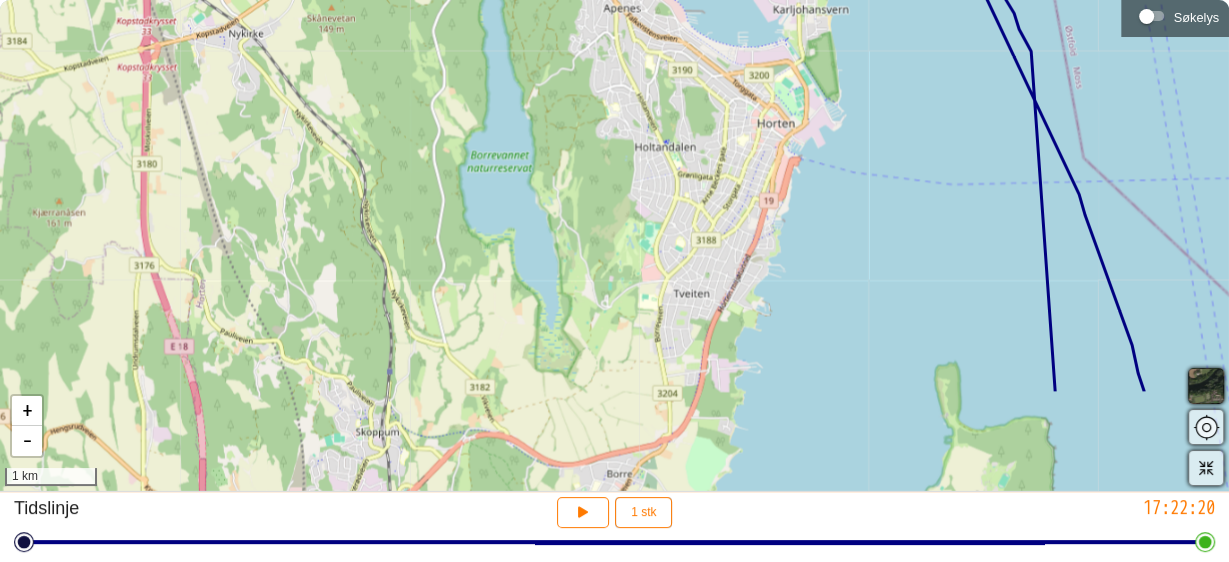 drag, startPoint x: 764, startPoint y: 271, endPoint x: 754, endPoint y: 122, distance: 149.33519 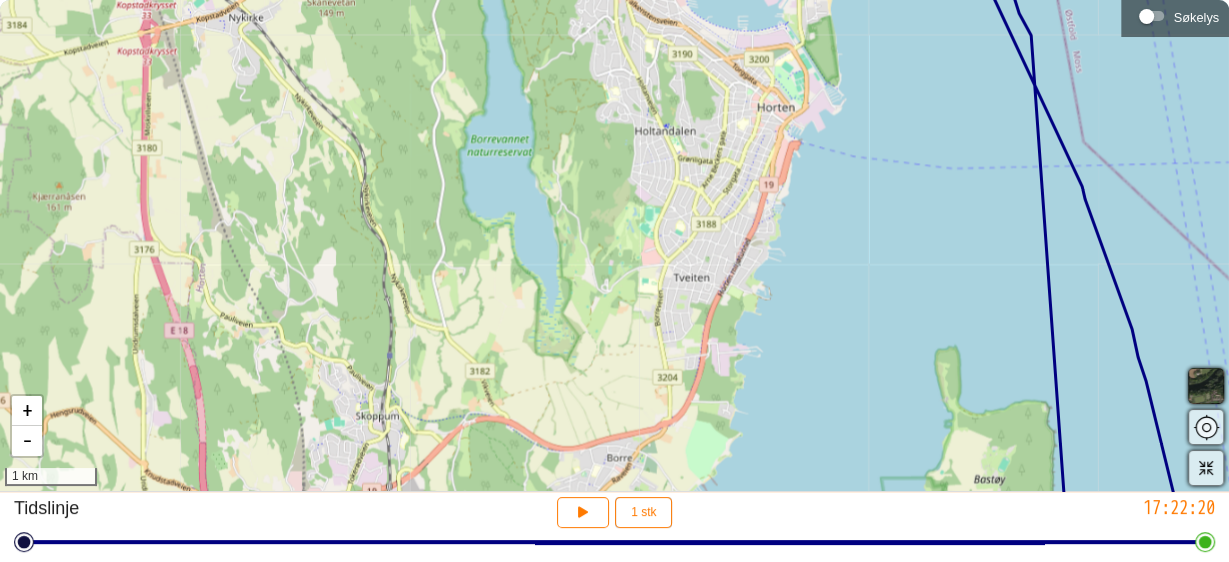 drag, startPoint x: 757, startPoint y: 231, endPoint x: 763, endPoint y: 44, distance: 187.09624 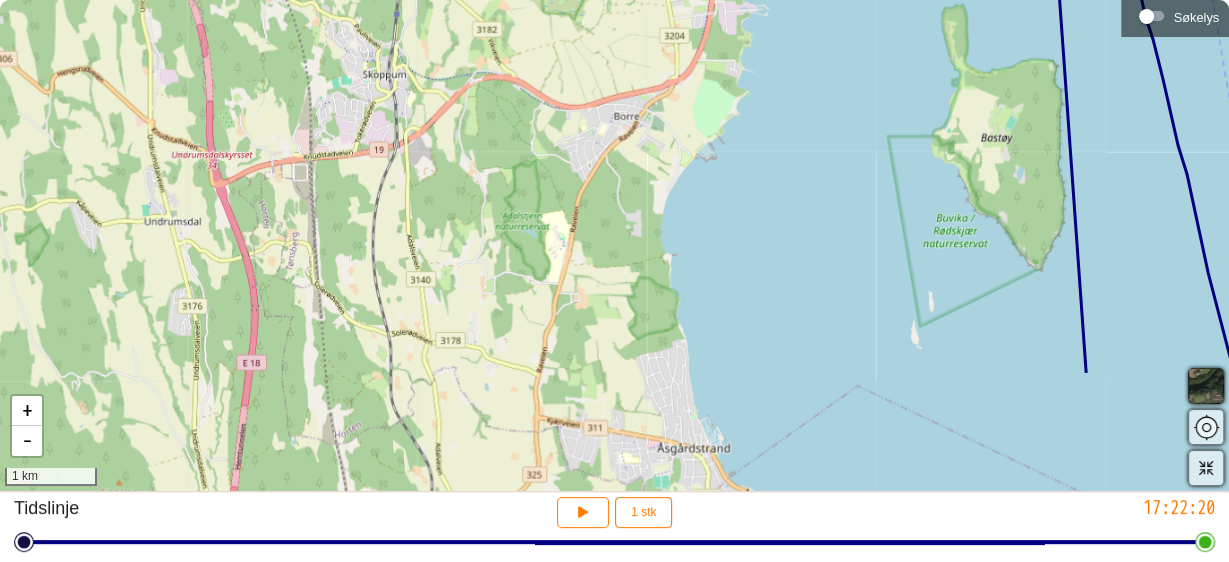 drag, startPoint x: 750, startPoint y: 202, endPoint x: 754, endPoint y: 35, distance: 167.0479 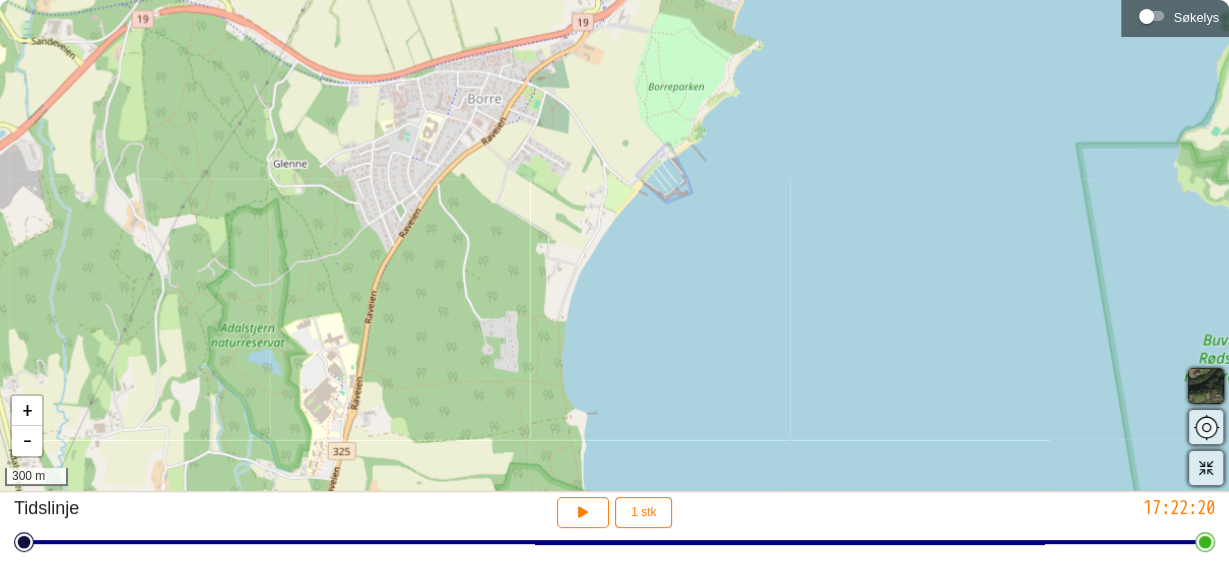 drag, startPoint x: 700, startPoint y: 257, endPoint x: 743, endPoint y: 3, distance: 257.61404 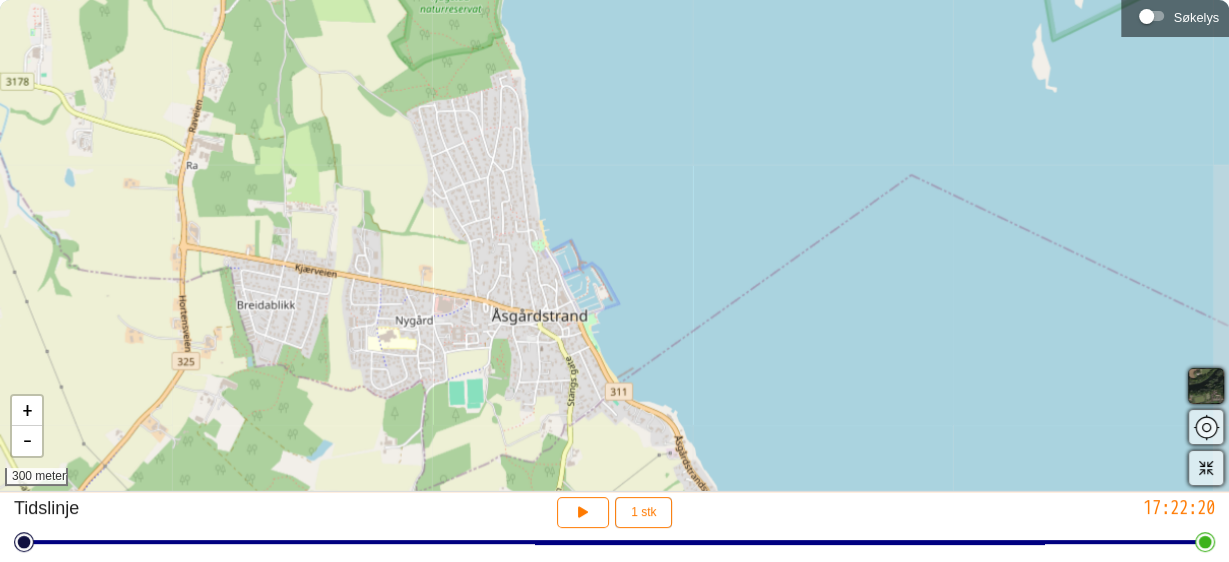 drag, startPoint x: 867, startPoint y: 190, endPoint x: 730, endPoint y: -97, distance: 318.022 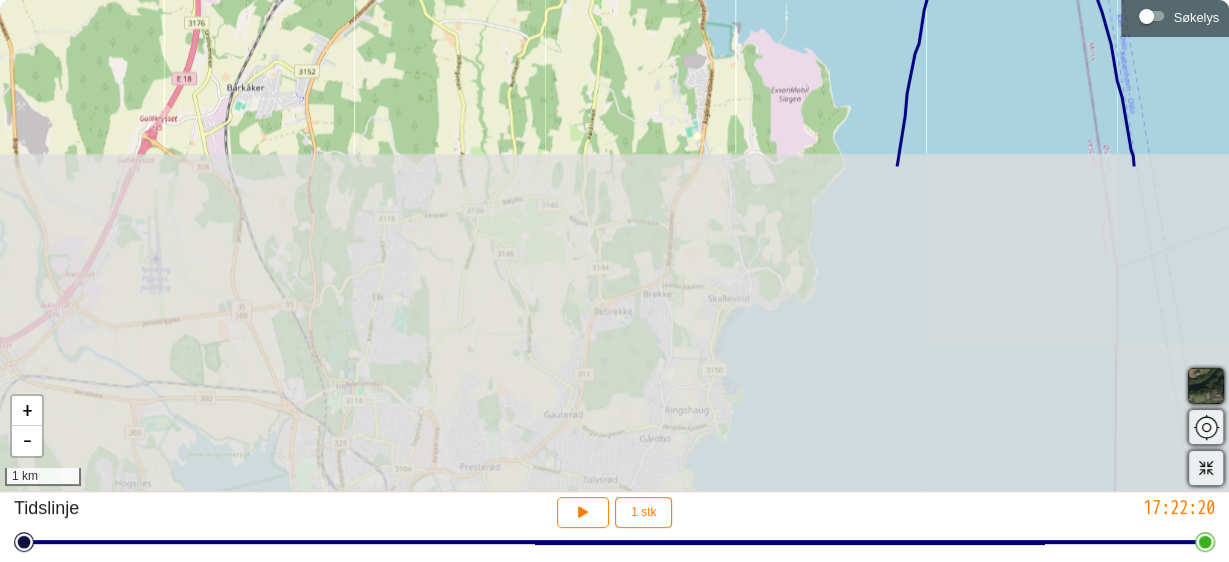 drag, startPoint x: 853, startPoint y: 277, endPoint x: 758, endPoint y: -97, distance: 385.87692 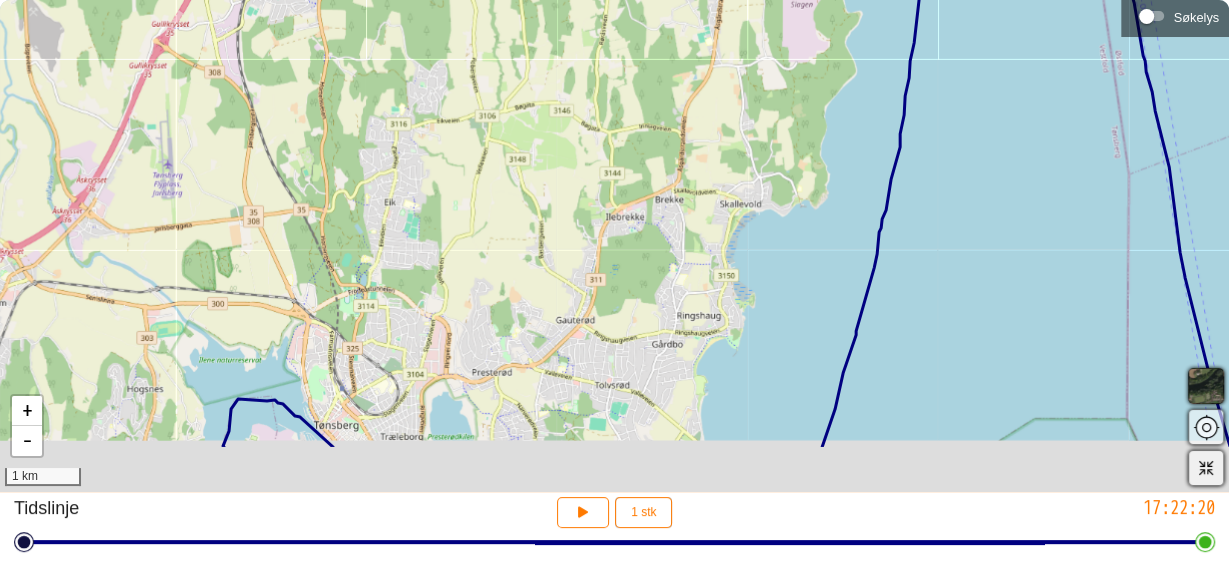 drag, startPoint x: 744, startPoint y: 152, endPoint x: 798, endPoint y: -97, distance: 254.78815 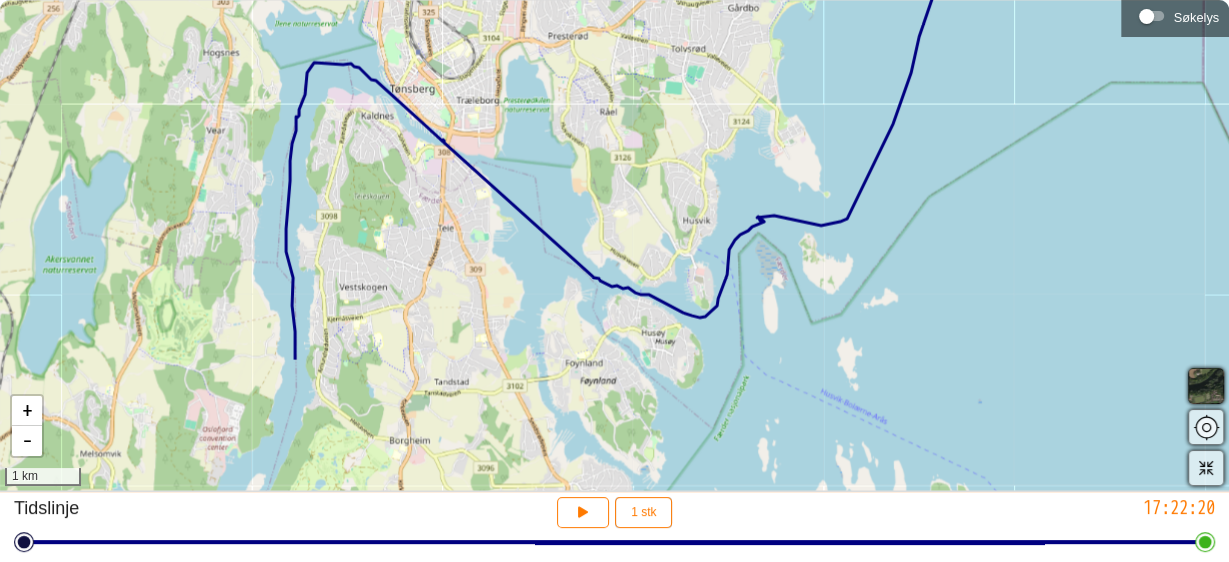drag, startPoint x: 766, startPoint y: 84, endPoint x: 808, endPoint y: -97, distance: 185.80904 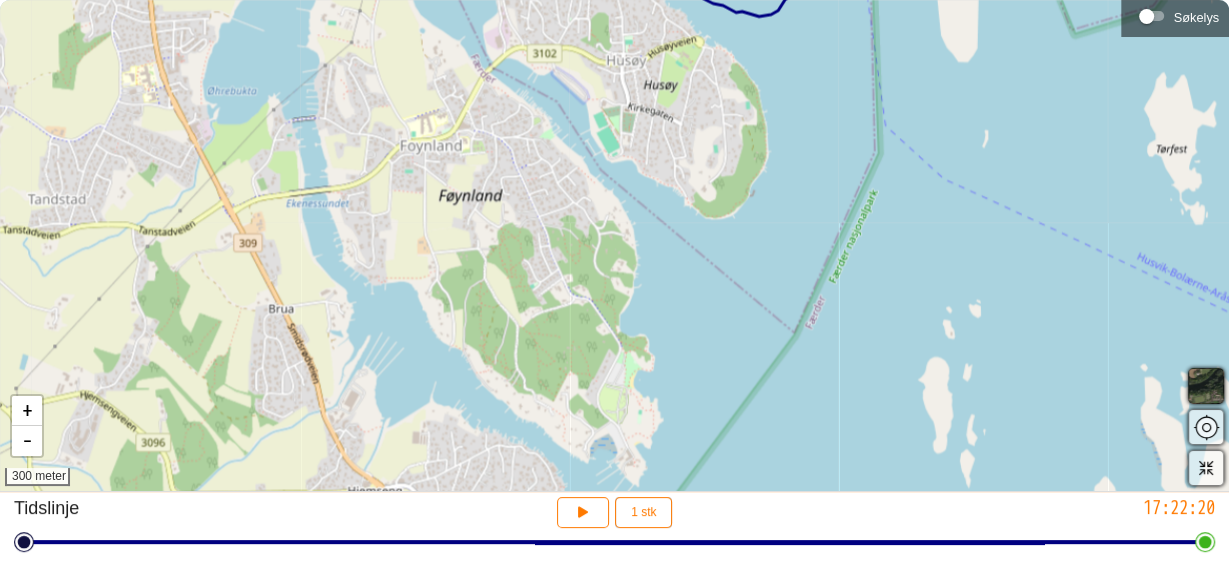 drag, startPoint x: 656, startPoint y: 353, endPoint x: 686, endPoint y: 250, distance: 107.28001 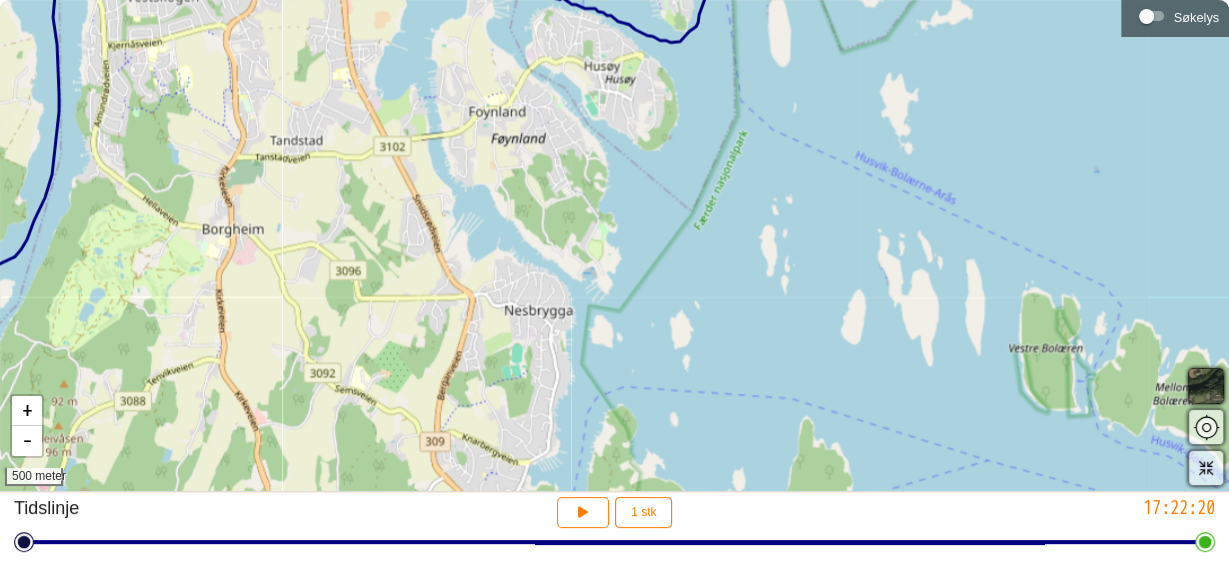 drag, startPoint x: 639, startPoint y: 338, endPoint x: 647, endPoint y: 287, distance: 51.62364 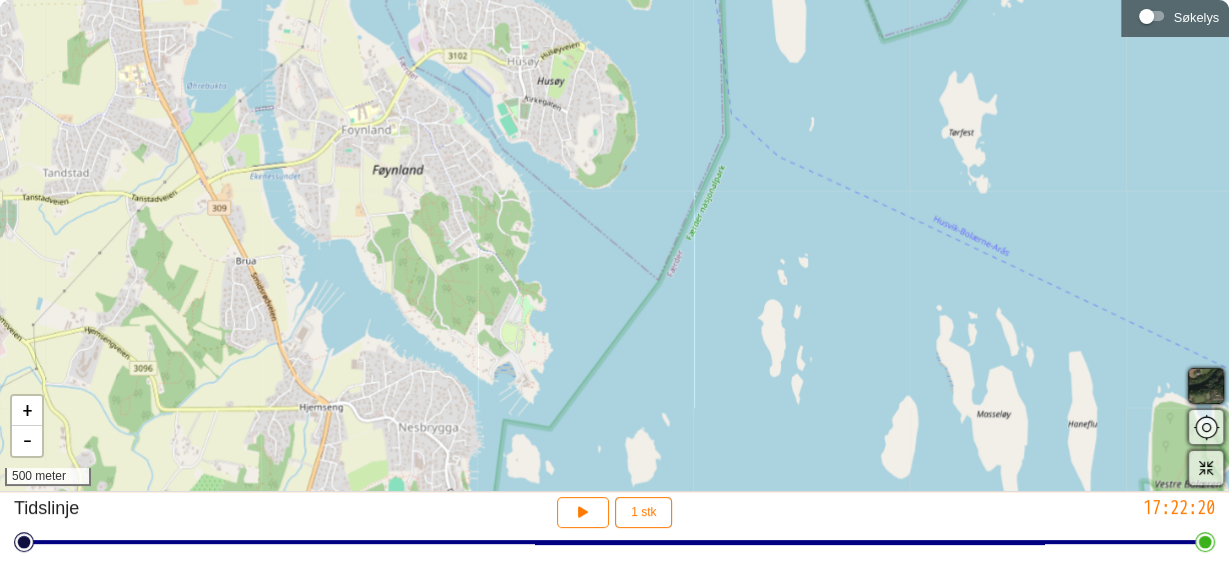 drag, startPoint x: 720, startPoint y: 159, endPoint x: 728, endPoint y: 387, distance: 228.1403 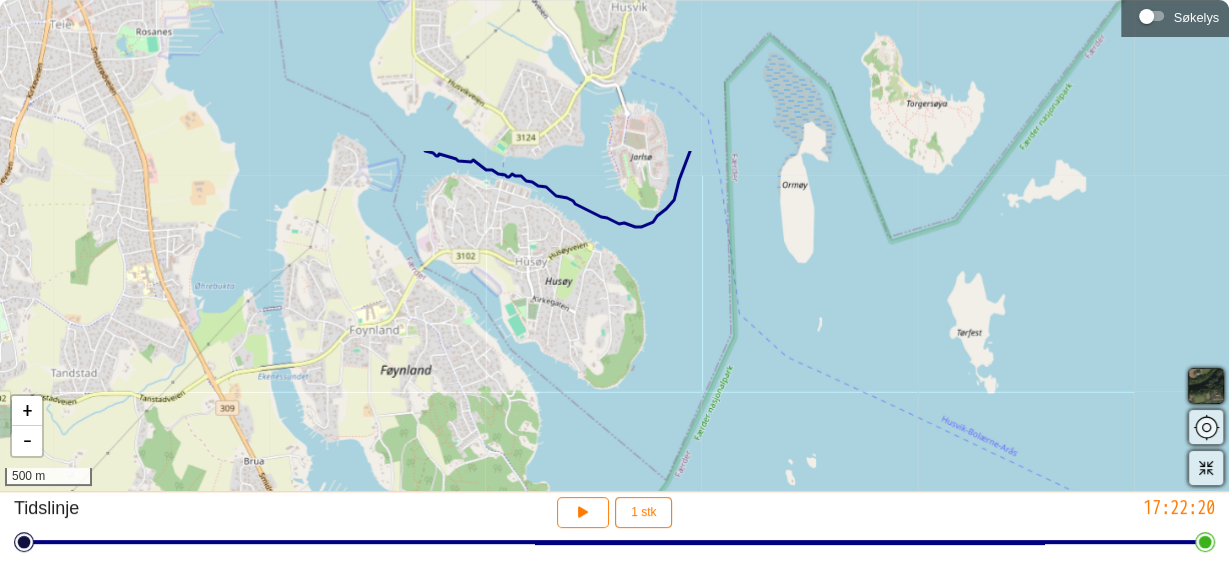 drag, startPoint x: 683, startPoint y: 260, endPoint x: 691, endPoint y: 460, distance: 200.15994 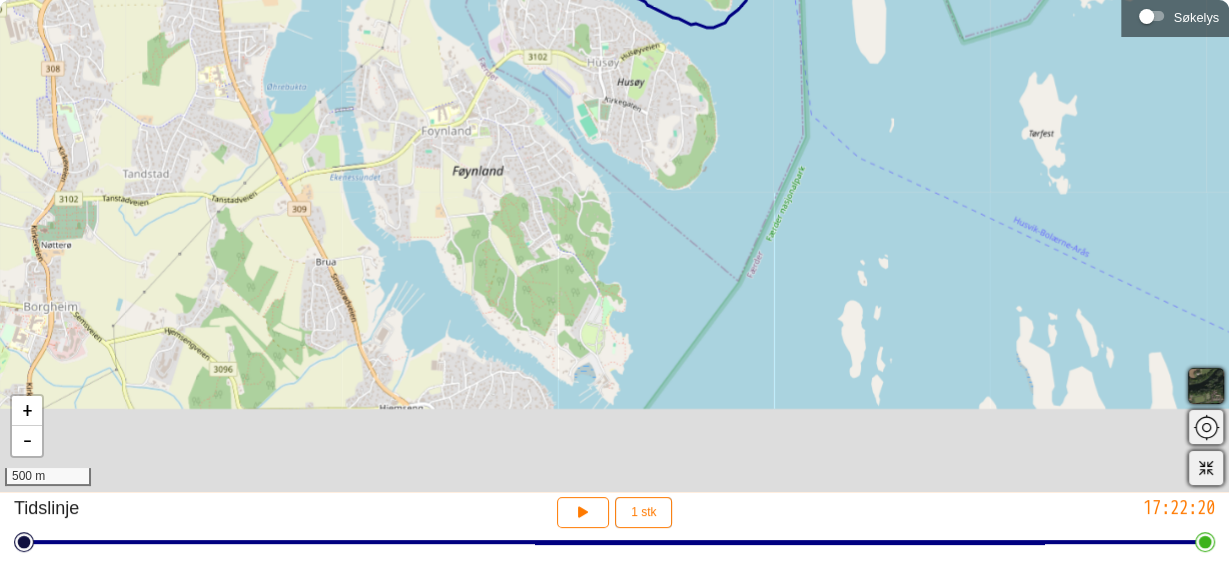 drag, startPoint x: 617, startPoint y: 394, endPoint x: 690, endPoint y: 190, distance: 216.66795 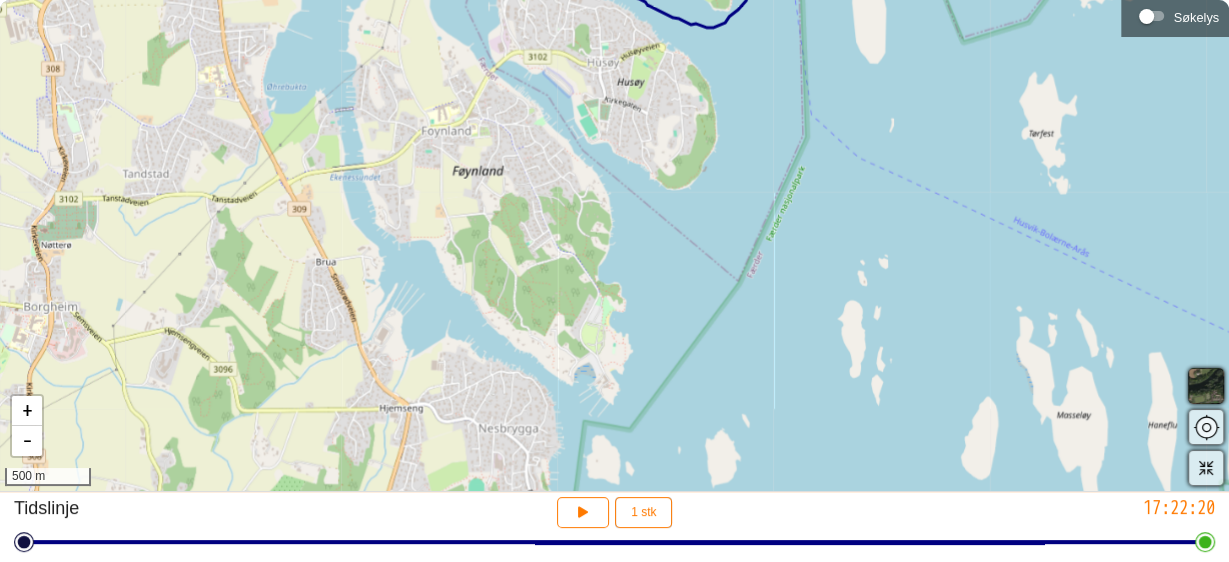click on "+ - 500 m" at bounding box center (614, 245) 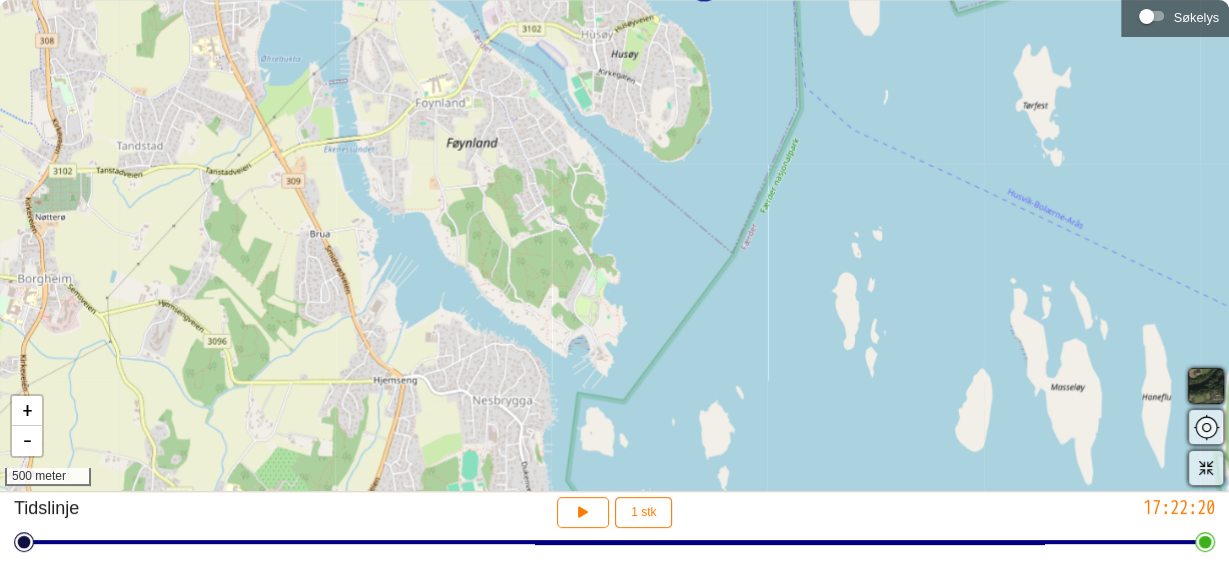 drag, startPoint x: 654, startPoint y: 333, endPoint x: 648, endPoint y: 310, distance: 23.769728 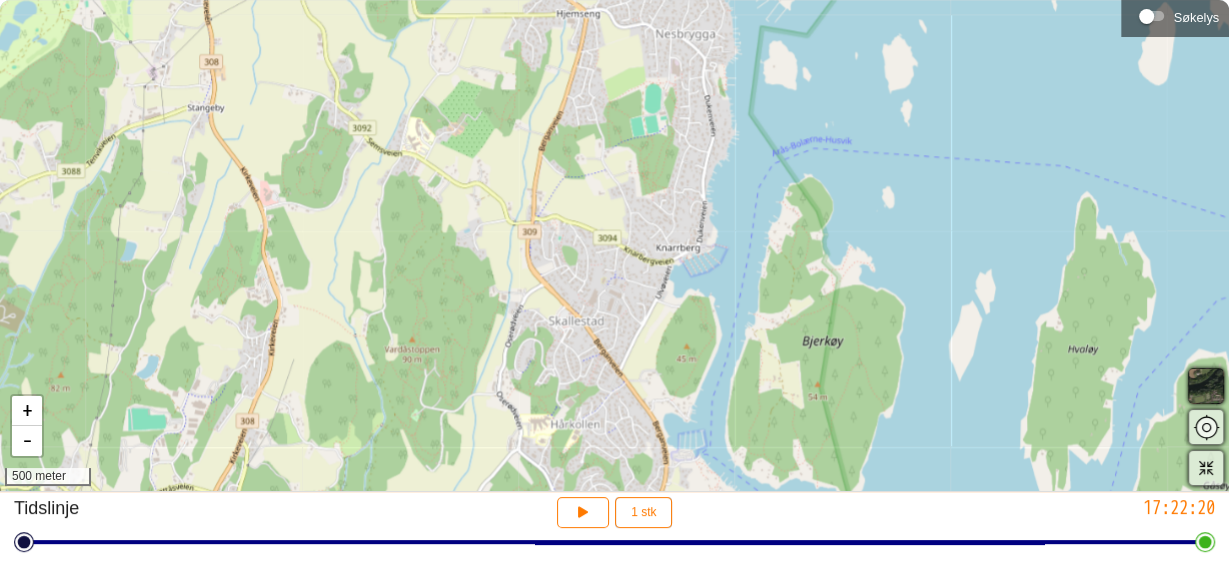 drag, startPoint x: 640, startPoint y: 433, endPoint x: 823, endPoint y: 67, distance: 409.20044 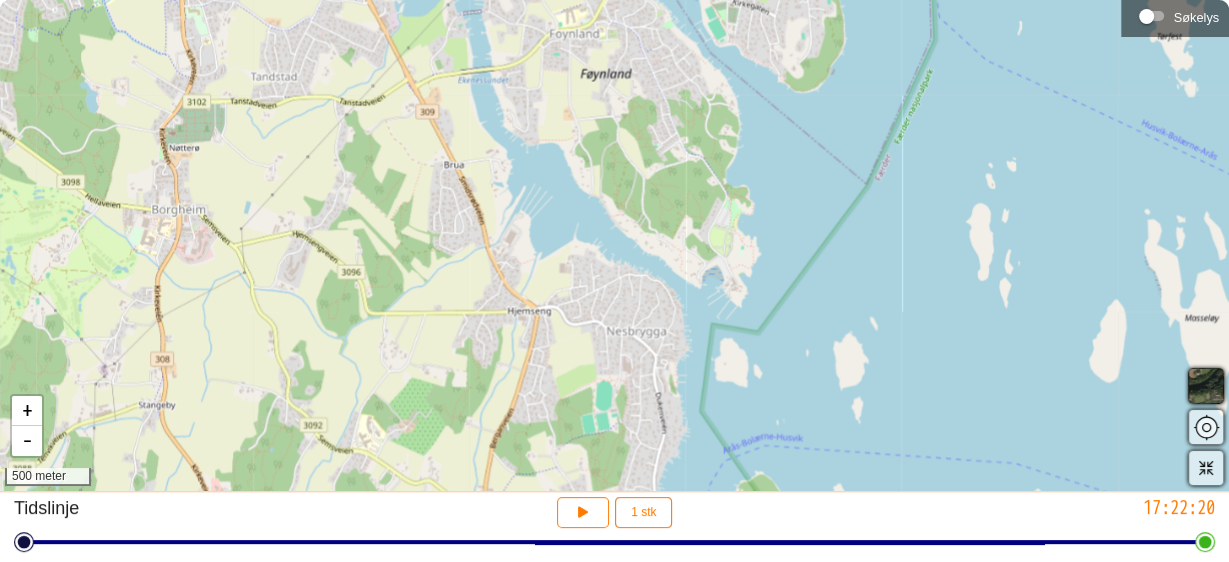 drag, startPoint x: 818, startPoint y: 79, endPoint x: 769, endPoint y: 376, distance: 301.01495 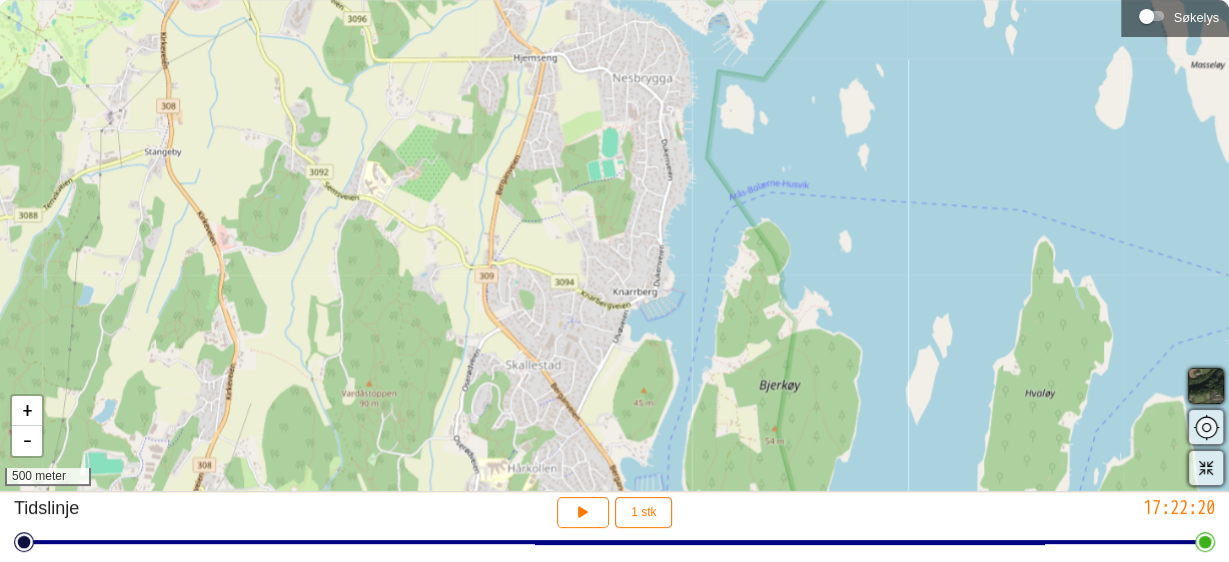 drag, startPoint x: 769, startPoint y: 376, endPoint x: 775, endPoint y: 123, distance: 253.07114 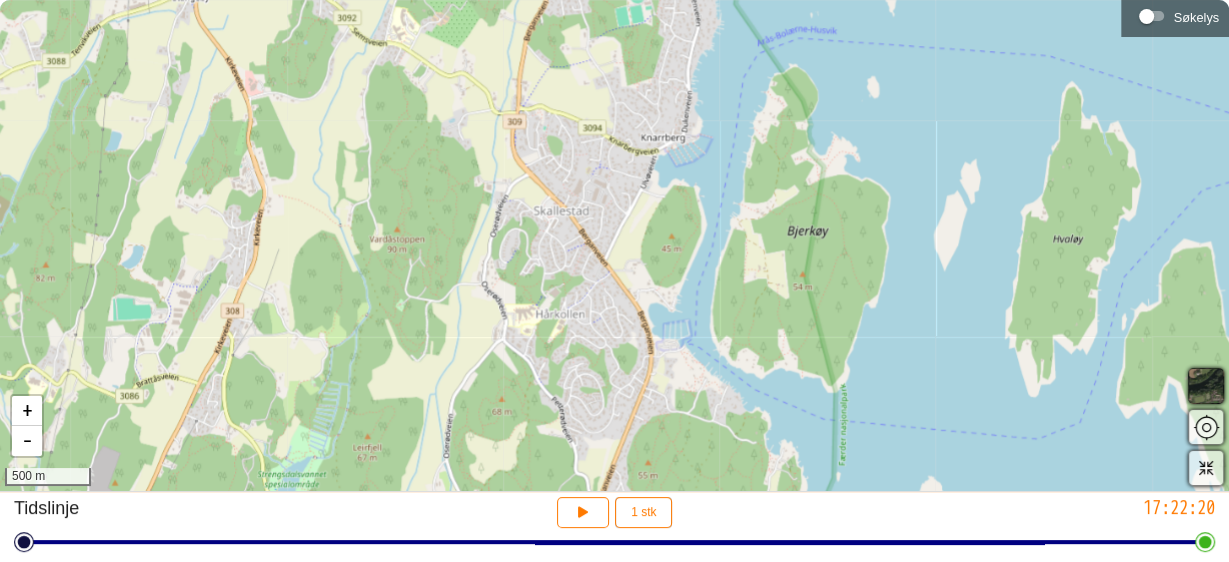 drag, startPoint x: 723, startPoint y: 277, endPoint x: 751, endPoint y: 118, distance: 161.44658 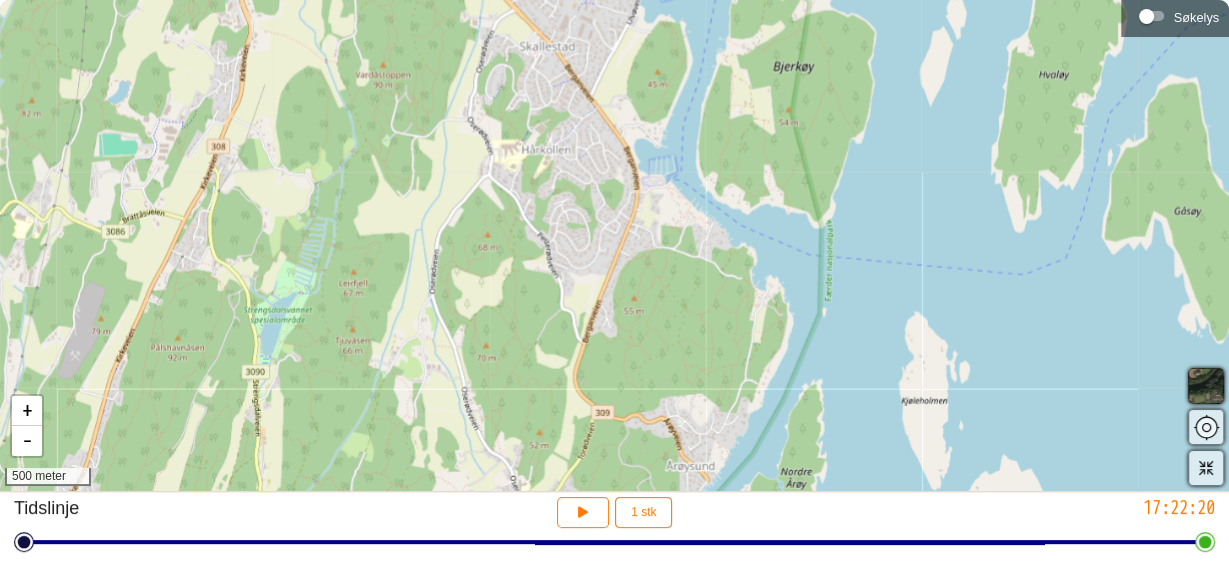 drag, startPoint x: 726, startPoint y: 226, endPoint x: 712, endPoint y: 70, distance: 156.62694 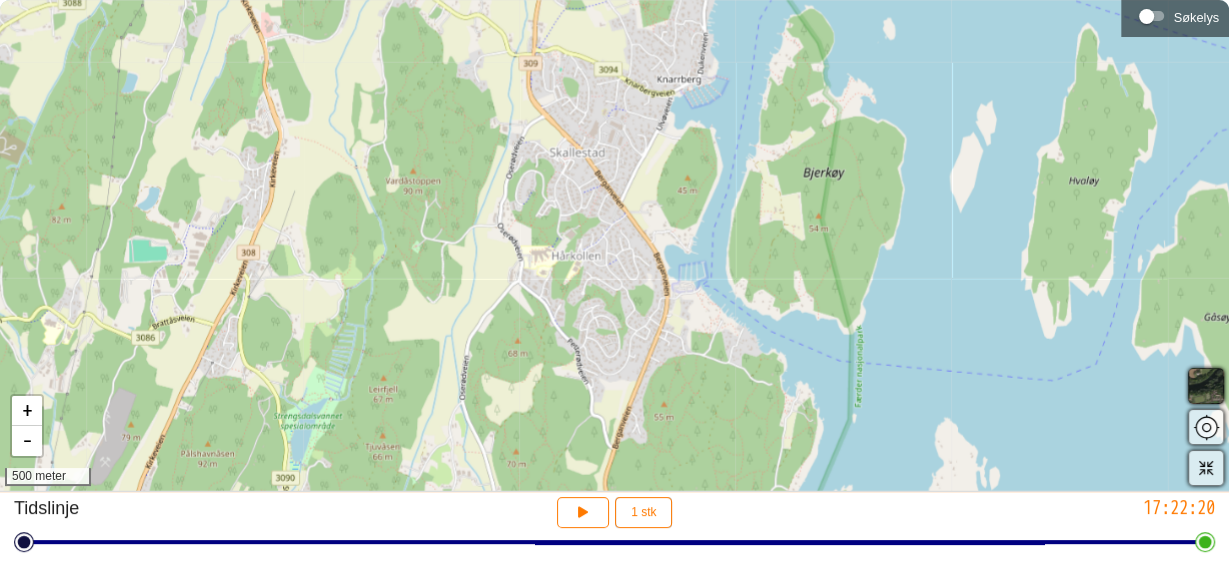 drag, startPoint x: 699, startPoint y: 261, endPoint x: 729, endPoint y: 367, distance: 110.16351 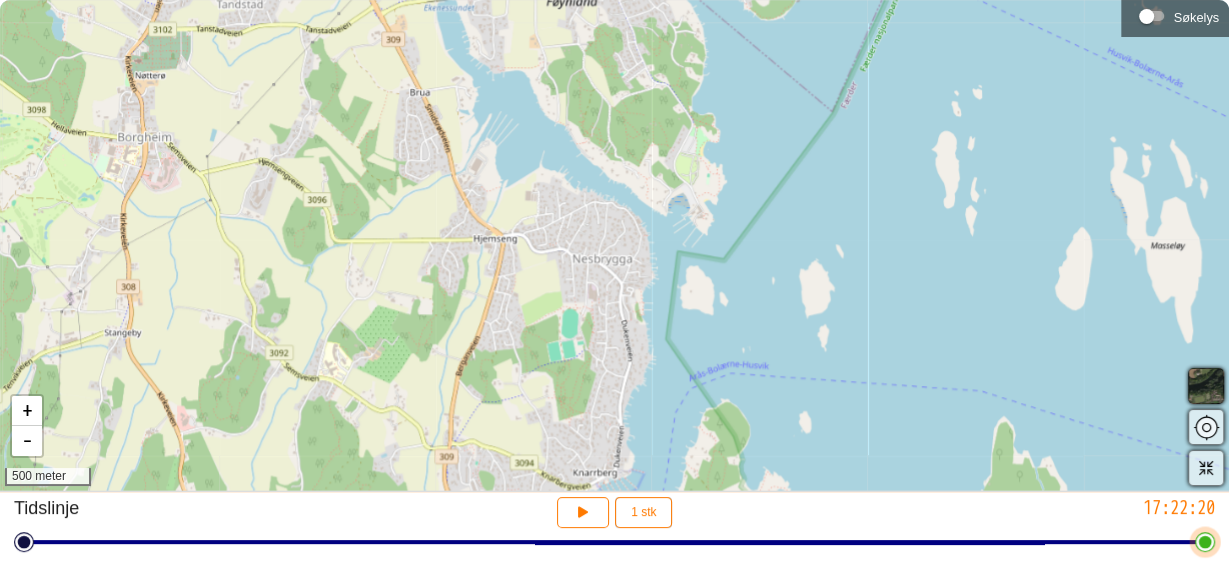 drag, startPoint x: 733, startPoint y: 163, endPoint x: 649, endPoint y: 556, distance: 401.87686 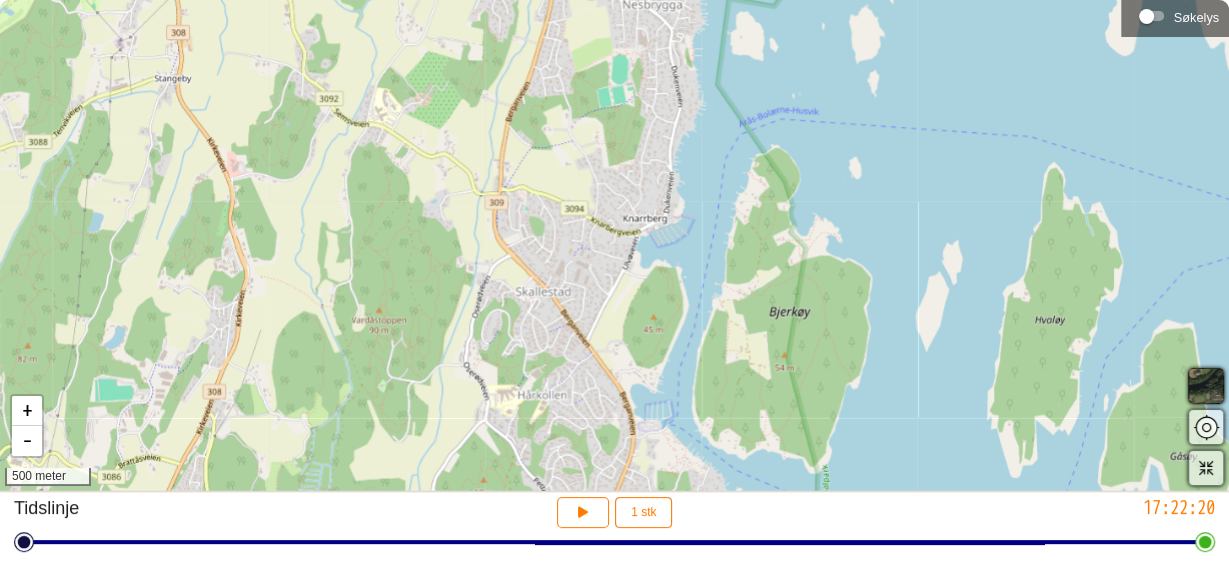 drag, startPoint x: 755, startPoint y: 424, endPoint x: 805, endPoint y: 170, distance: 258.87448 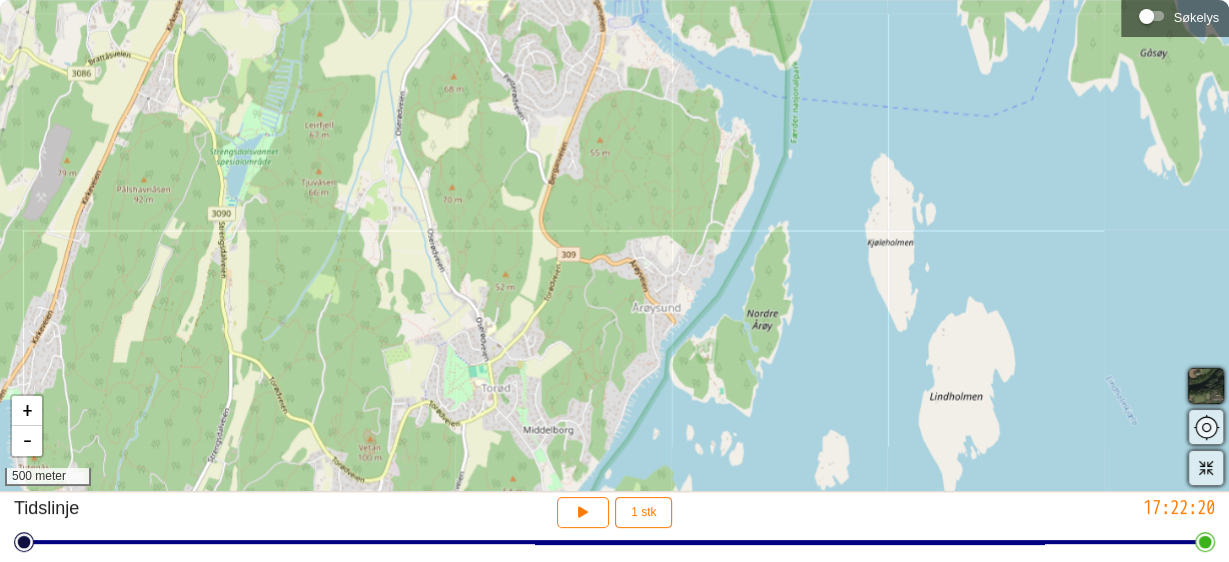 drag, startPoint x: 744, startPoint y: 349, endPoint x: 714, endPoint y: -54, distance: 404.11508 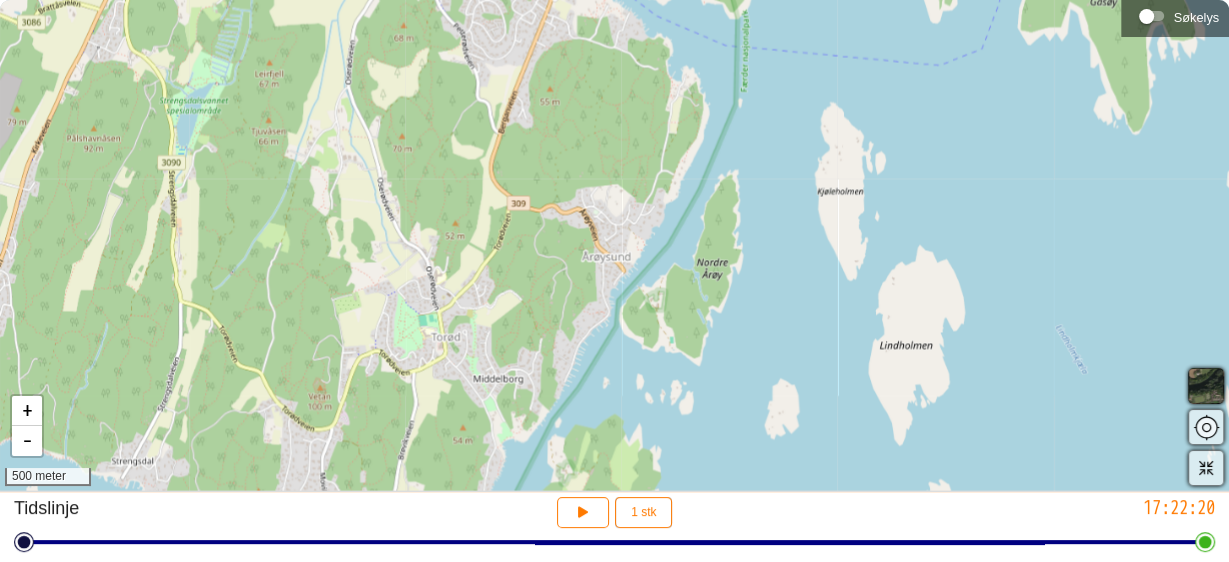 drag, startPoint x: 746, startPoint y: 104, endPoint x: 692, endPoint y: 48, distance: 77.7946 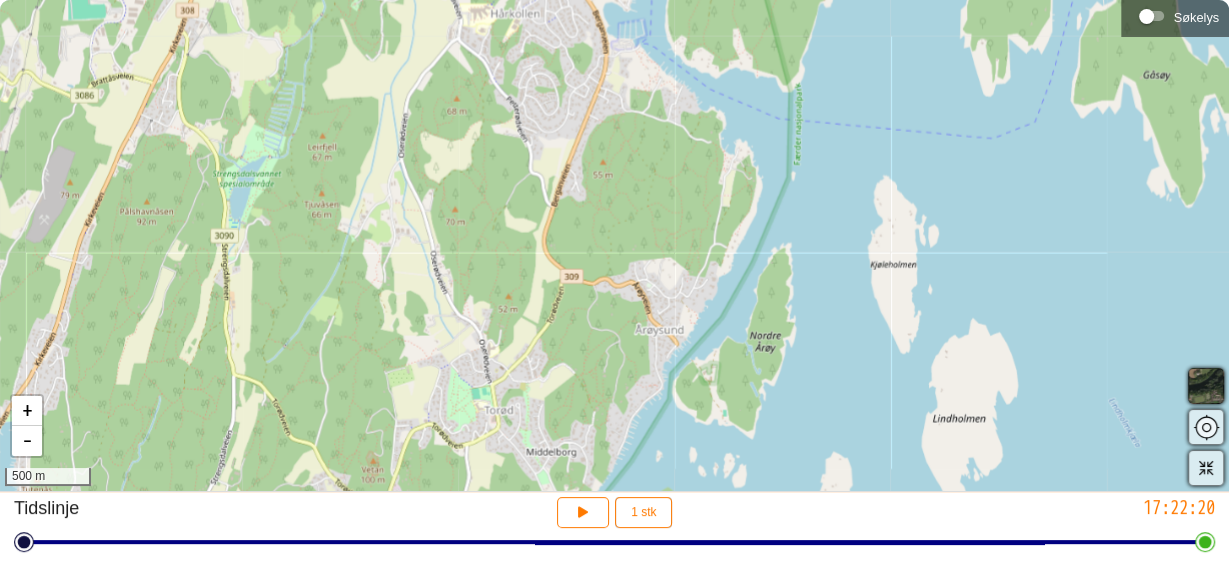 drag, startPoint x: 727, startPoint y: 200, endPoint x: 782, endPoint y: 276, distance: 93.813644 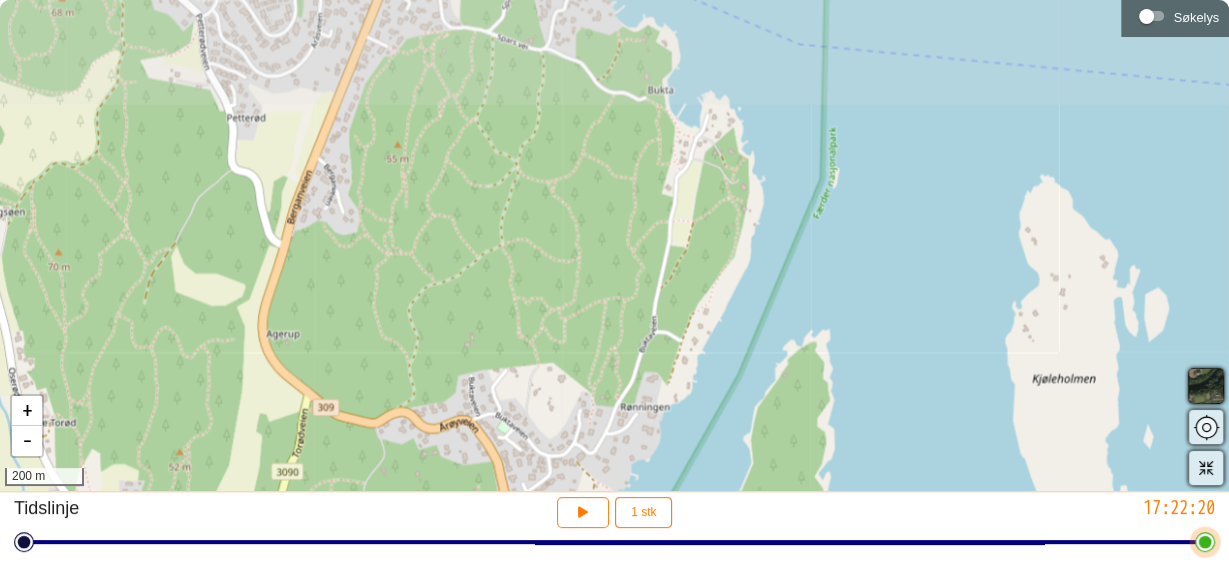 drag, startPoint x: 596, startPoint y: 337, endPoint x: 461, endPoint y: 548, distance: 250.49152 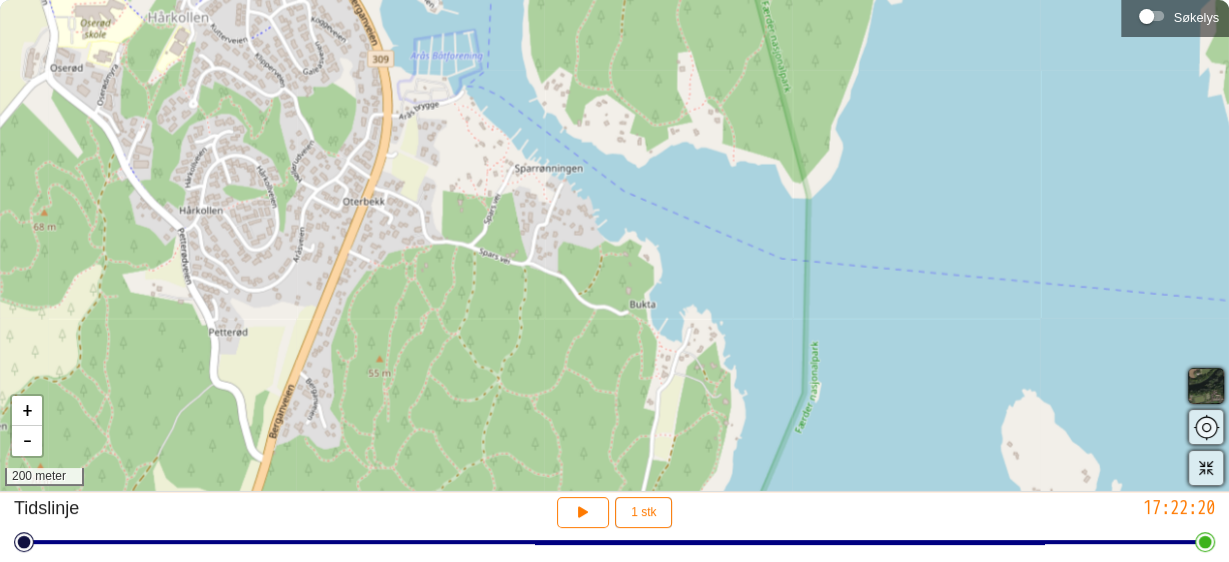 drag, startPoint x: 567, startPoint y: 279, endPoint x: 550, endPoint y: 492, distance: 213.67732 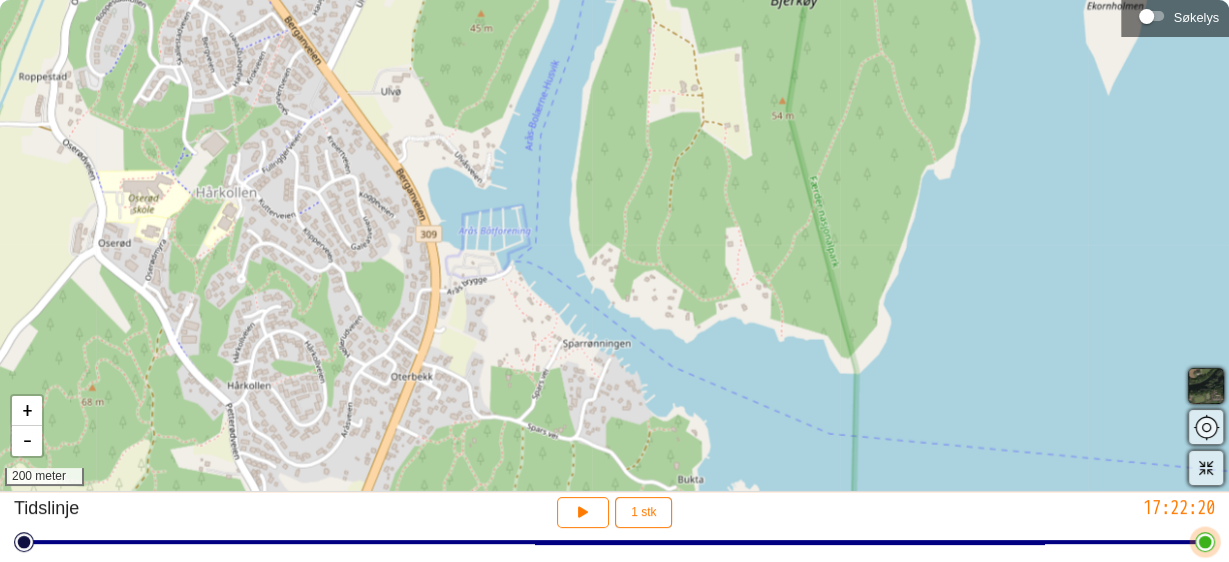 drag, startPoint x: 527, startPoint y: 364, endPoint x: 575, endPoint y: 539, distance: 181.4635 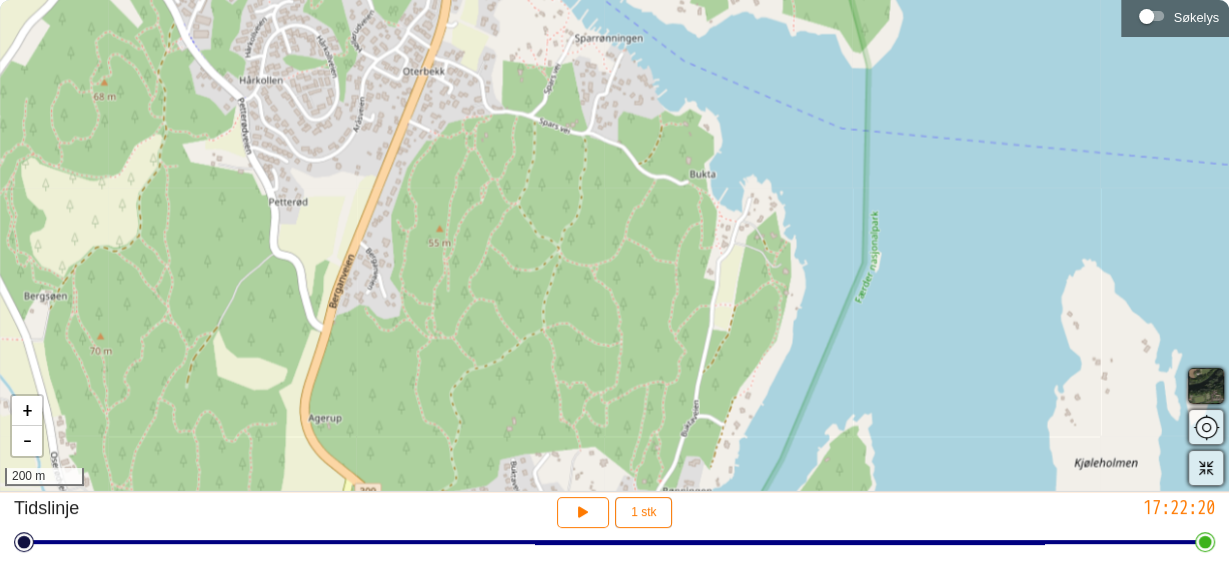 drag, startPoint x: 534, startPoint y: 382, endPoint x: 546, endPoint y: 77, distance: 305.23596 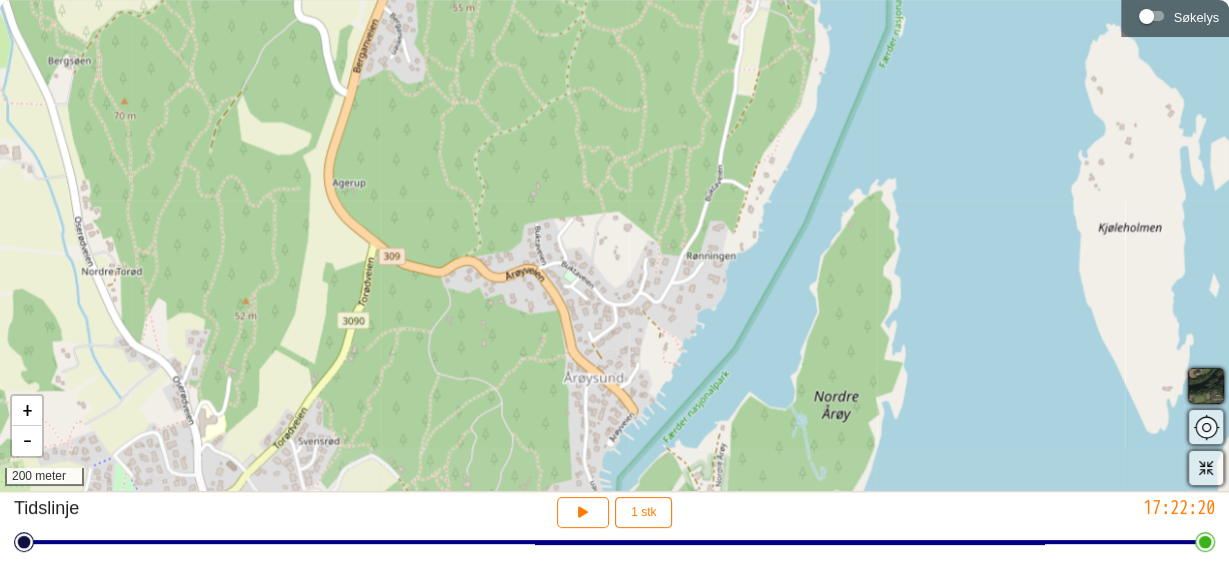 drag, startPoint x: 588, startPoint y: 303, endPoint x: 612, endPoint y: 68, distance: 236.22235 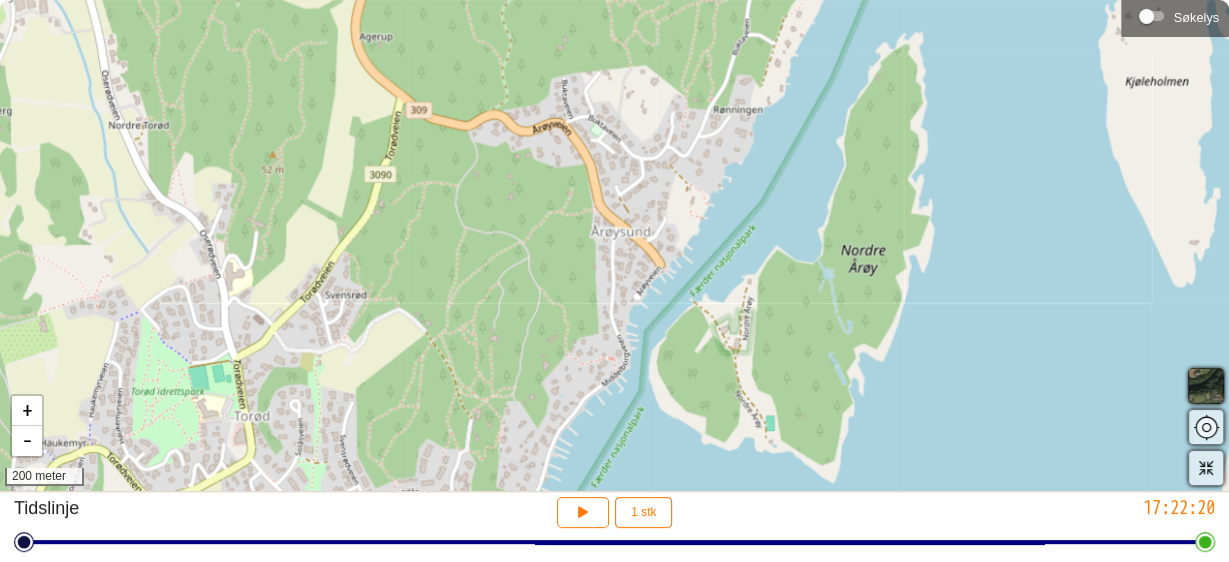drag, startPoint x: 636, startPoint y: 254, endPoint x: 663, endPoint y: 108, distance: 148.47559 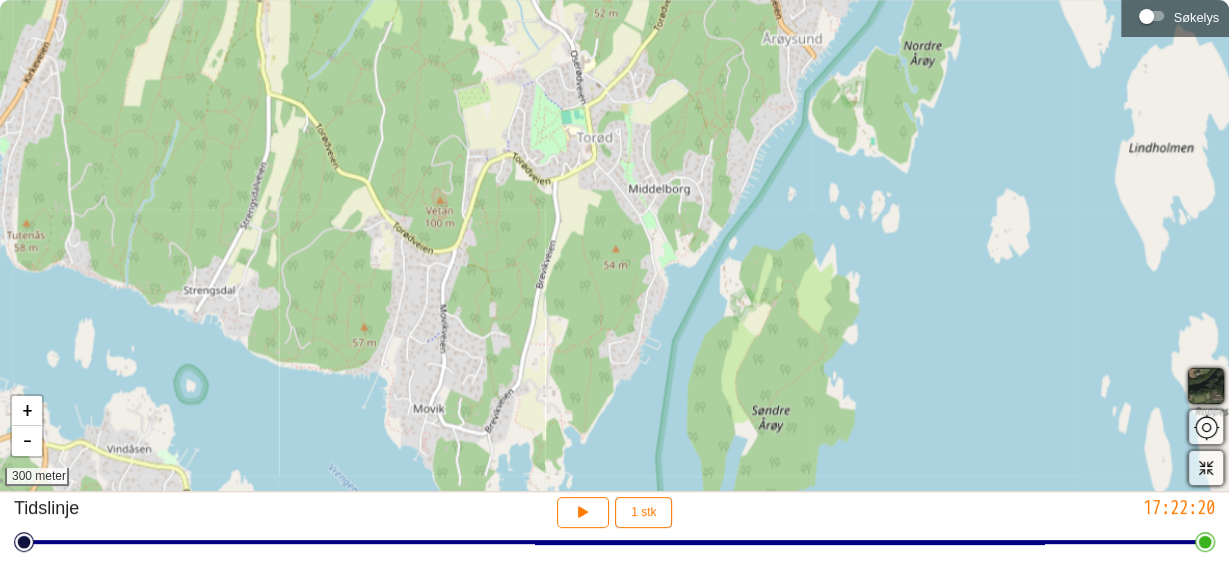 drag, startPoint x: 655, startPoint y: 129, endPoint x: 796, endPoint y: -47, distance: 225.51497 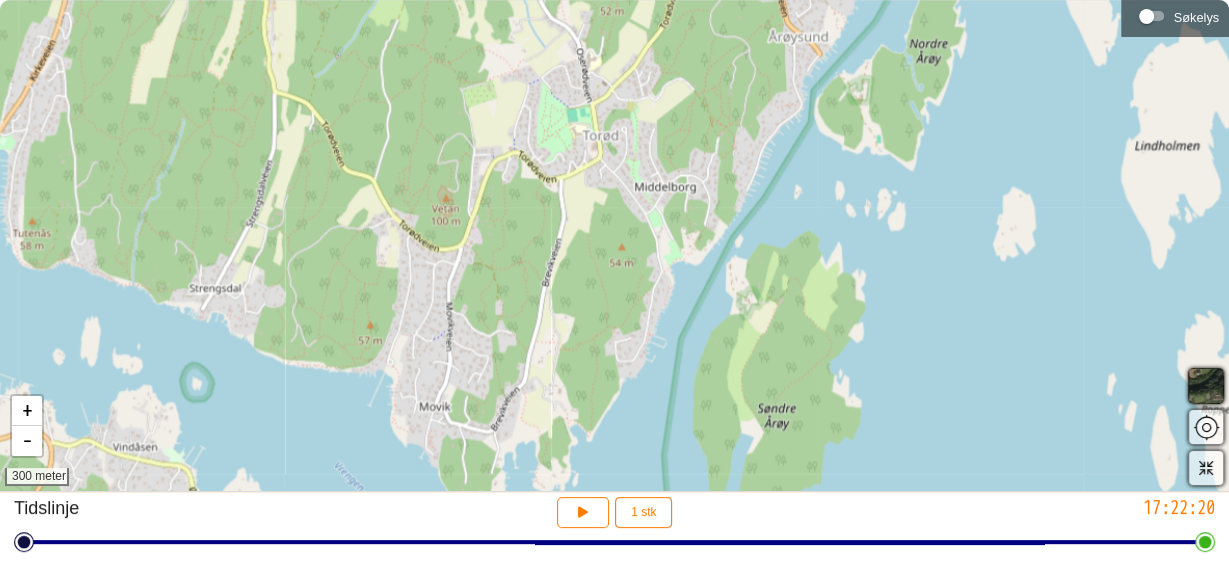 click on "+ - 300 meter" at bounding box center (614, 245) 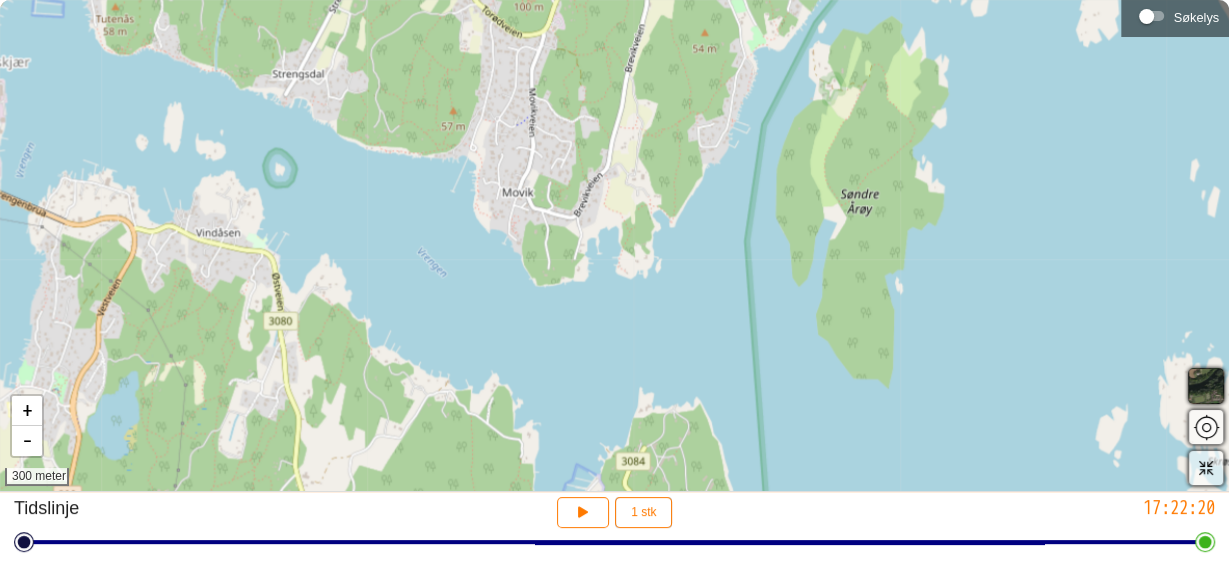 drag, startPoint x: 628, startPoint y: 386, endPoint x: 711, endPoint y: 173, distance: 228.60008 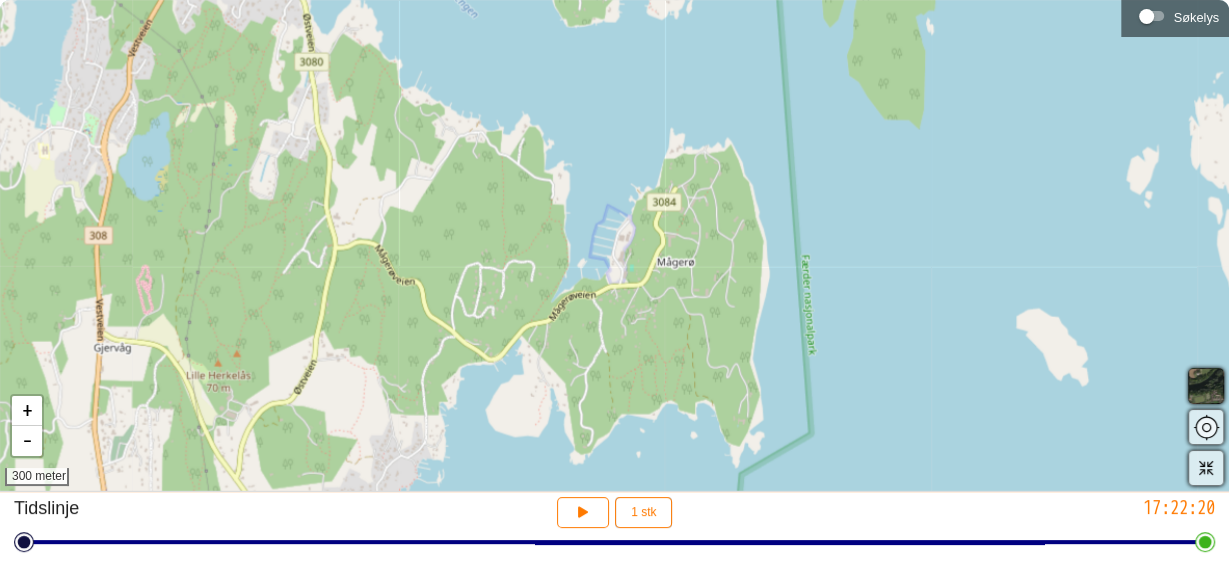 drag, startPoint x: 596, startPoint y: 362, endPoint x: 627, endPoint y: 103, distance: 260.8486 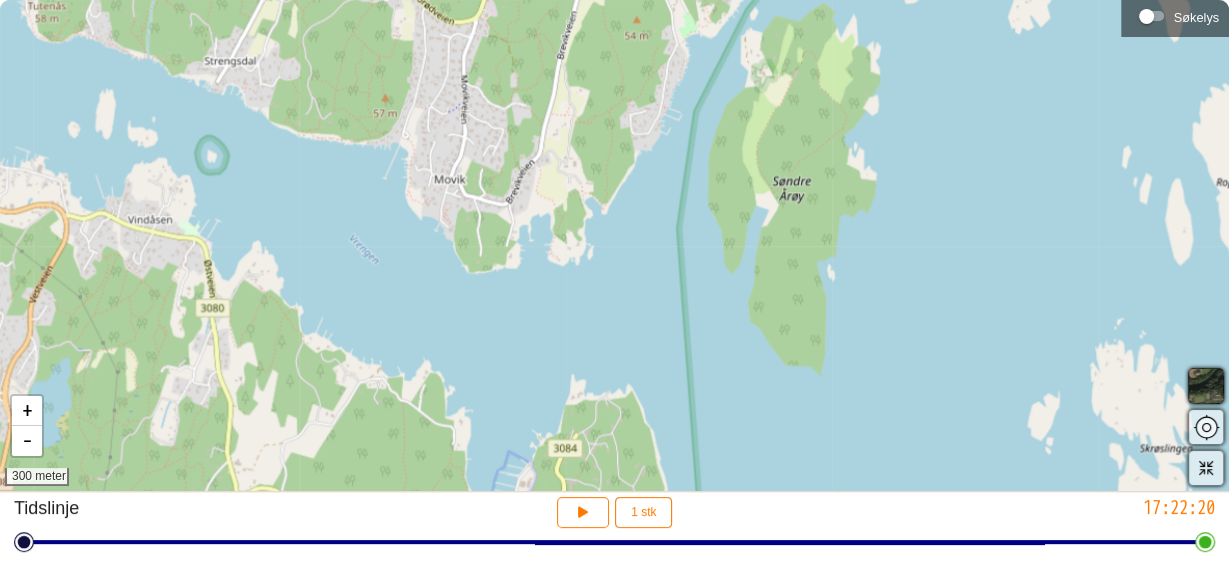 drag, startPoint x: 664, startPoint y: 51, endPoint x: 565, endPoint y: 296, distance: 264.2461 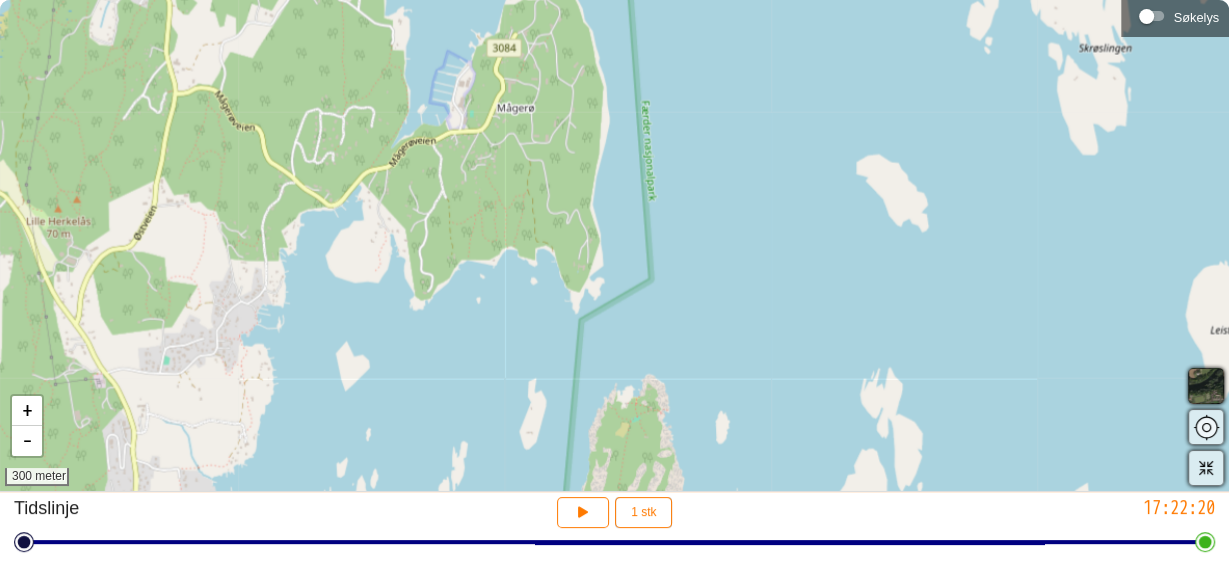 drag, startPoint x: 577, startPoint y: 386, endPoint x: 516, endPoint y: -14, distance: 404.6245 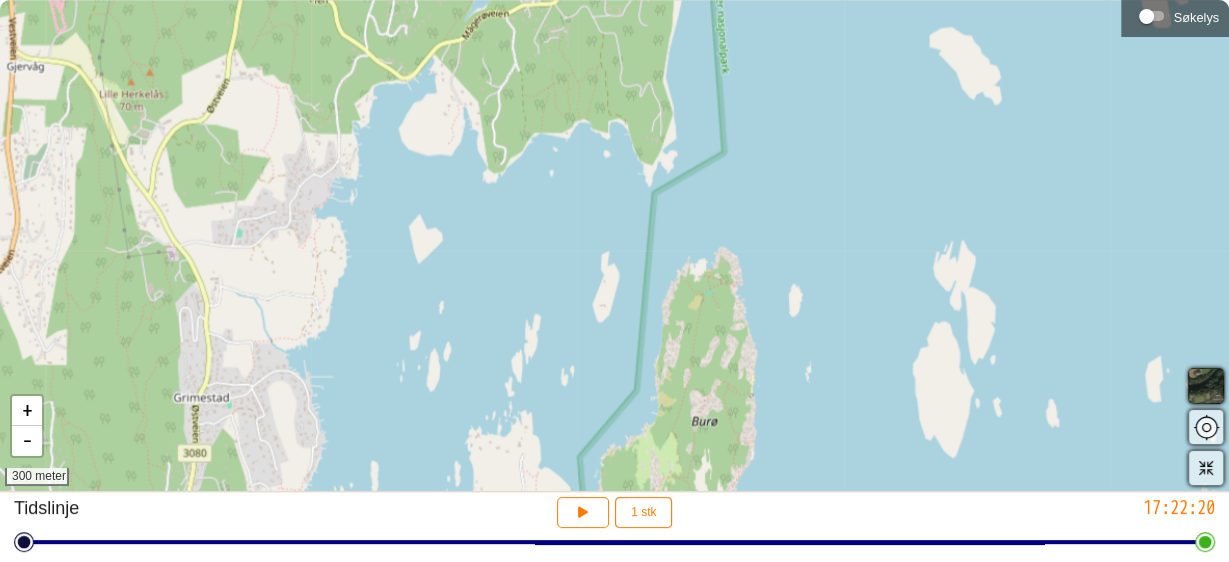 drag, startPoint x: 464, startPoint y: 280, endPoint x: 537, endPoint y: 154, distance: 145.61937 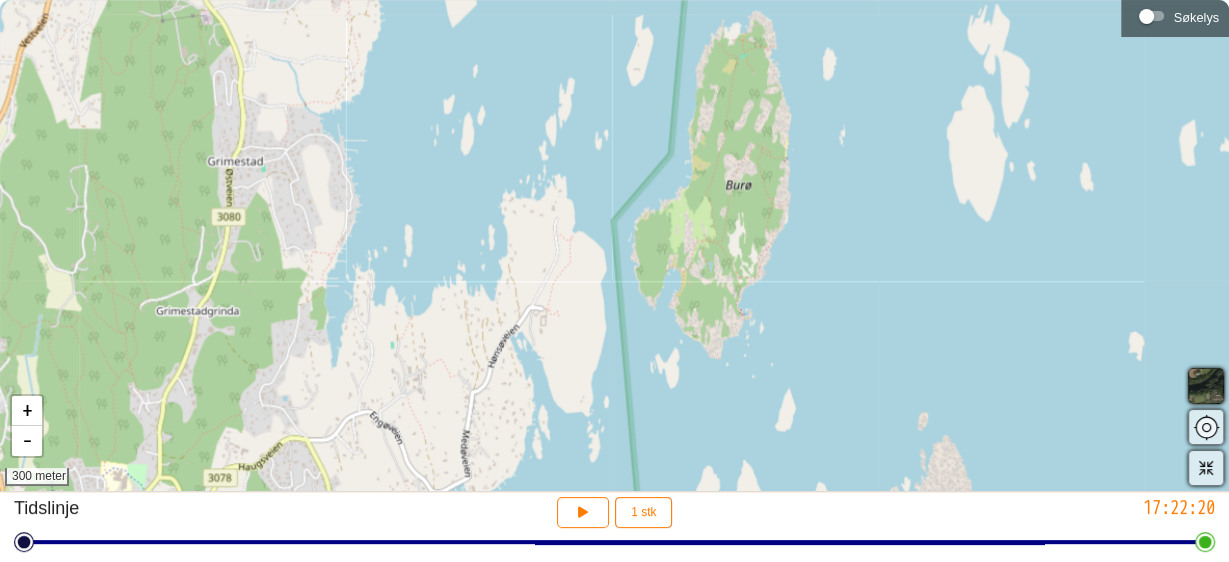 drag, startPoint x: 534, startPoint y: 312, endPoint x: 569, endPoint y: 76, distance: 238.58122 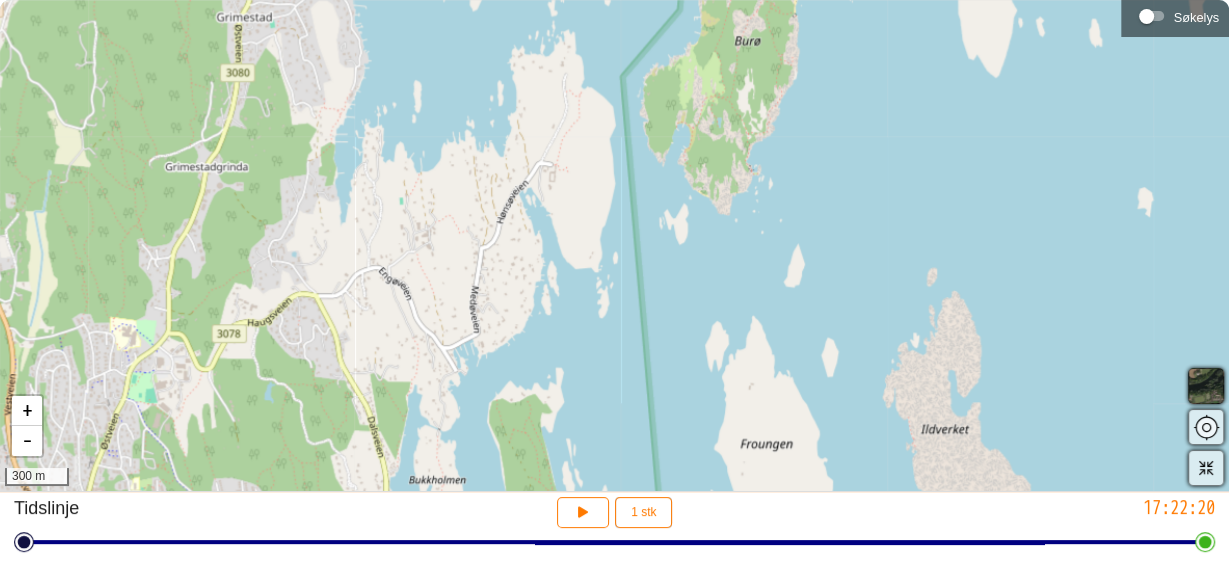 drag, startPoint x: 590, startPoint y: 184, endPoint x: 599, endPoint y: 39, distance: 145.27904 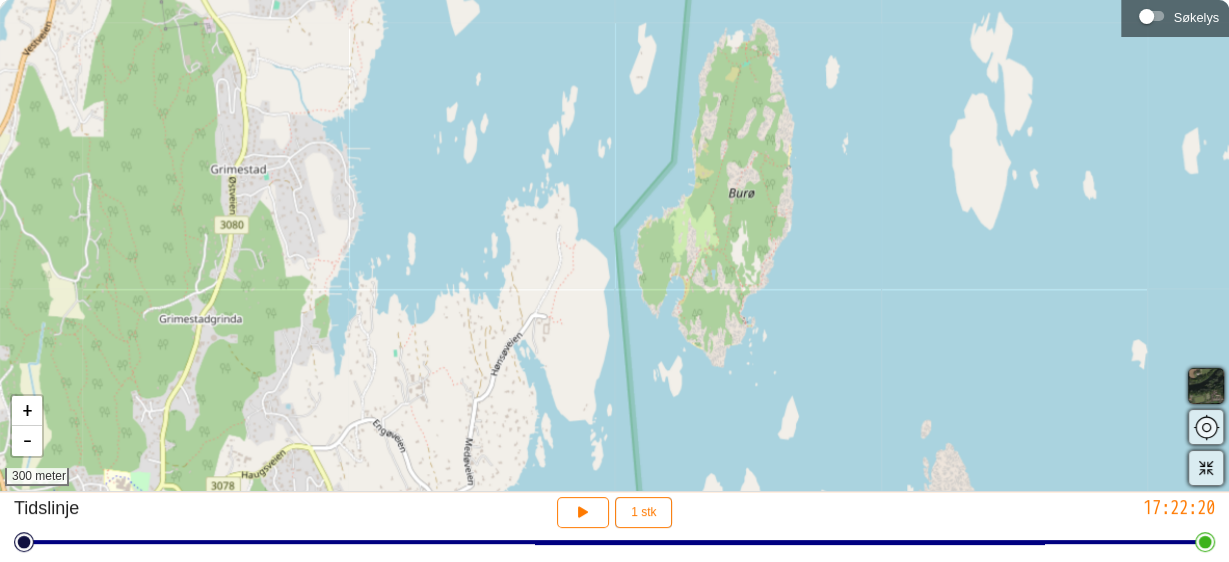drag, startPoint x: 599, startPoint y: 39, endPoint x: 593, endPoint y: 192, distance: 153.1176 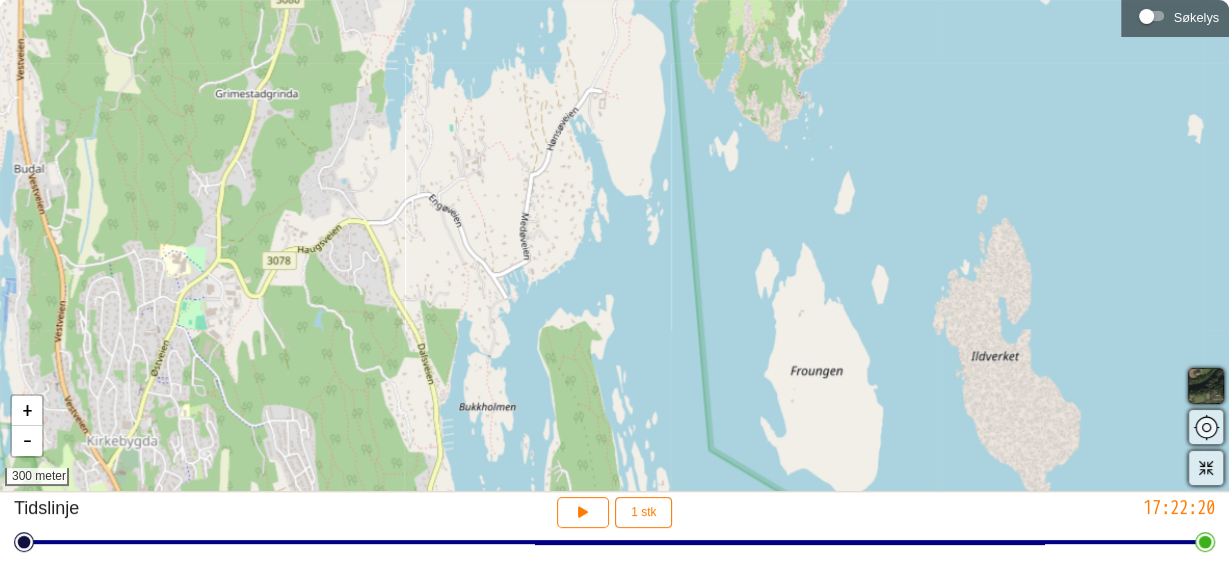 drag, startPoint x: 600, startPoint y: 318, endPoint x: 656, endPoint y: 93, distance: 231.86418 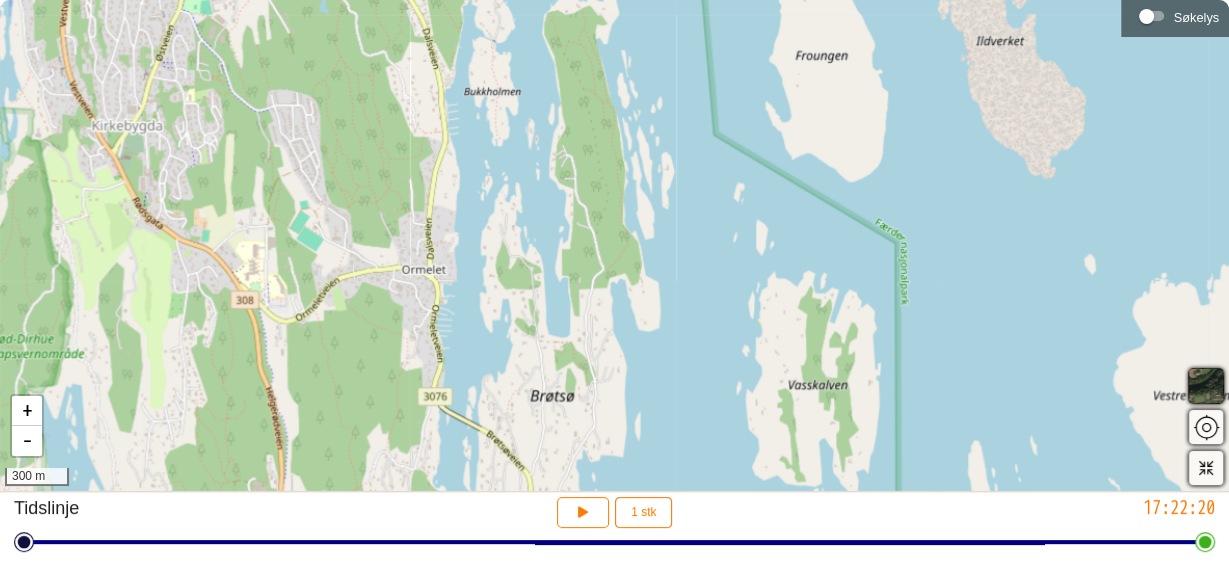 drag, startPoint x: 636, startPoint y: 312, endPoint x: 641, endPoint y: -3, distance: 315.03967 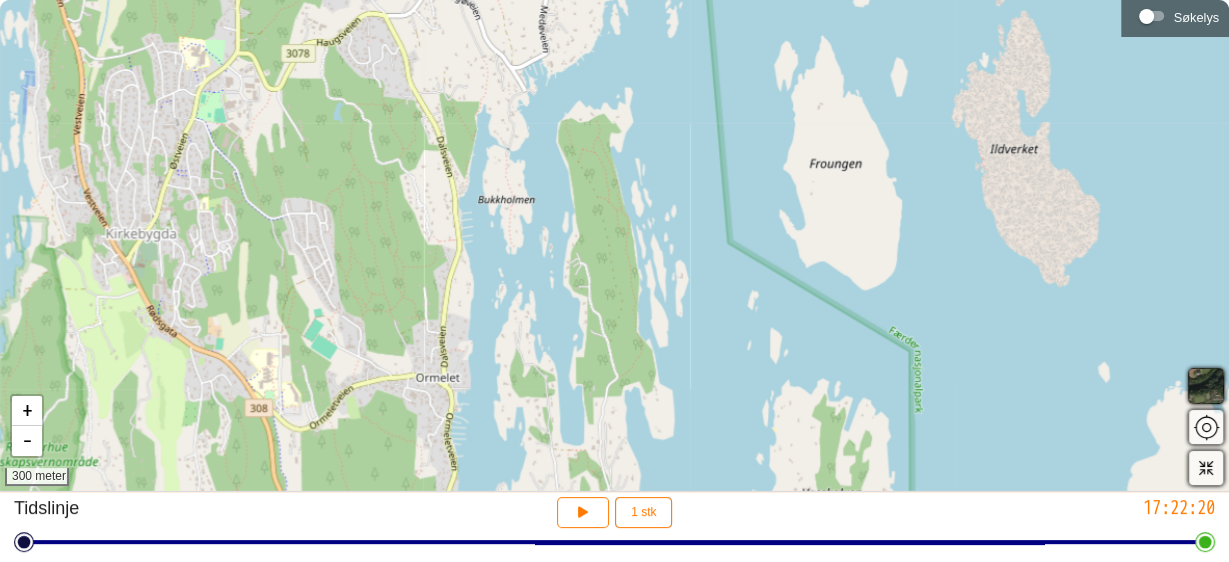 drag, startPoint x: 705, startPoint y: 134, endPoint x: 719, endPoint y: 242, distance: 108.903625 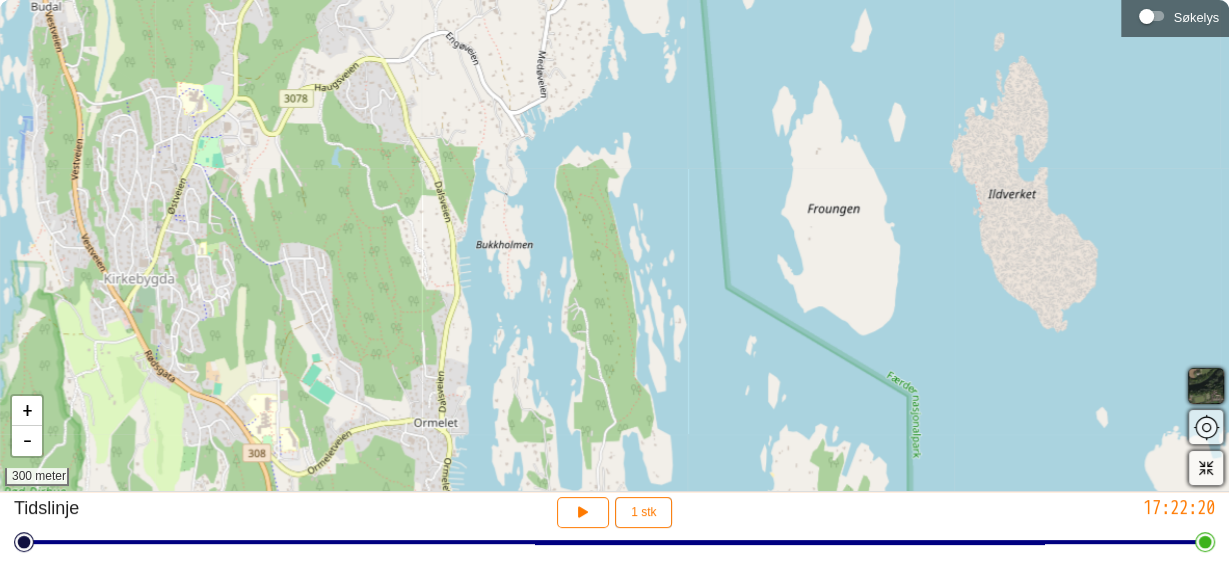 drag, startPoint x: 719, startPoint y: 242, endPoint x: 717, endPoint y: 287, distance: 45.044422 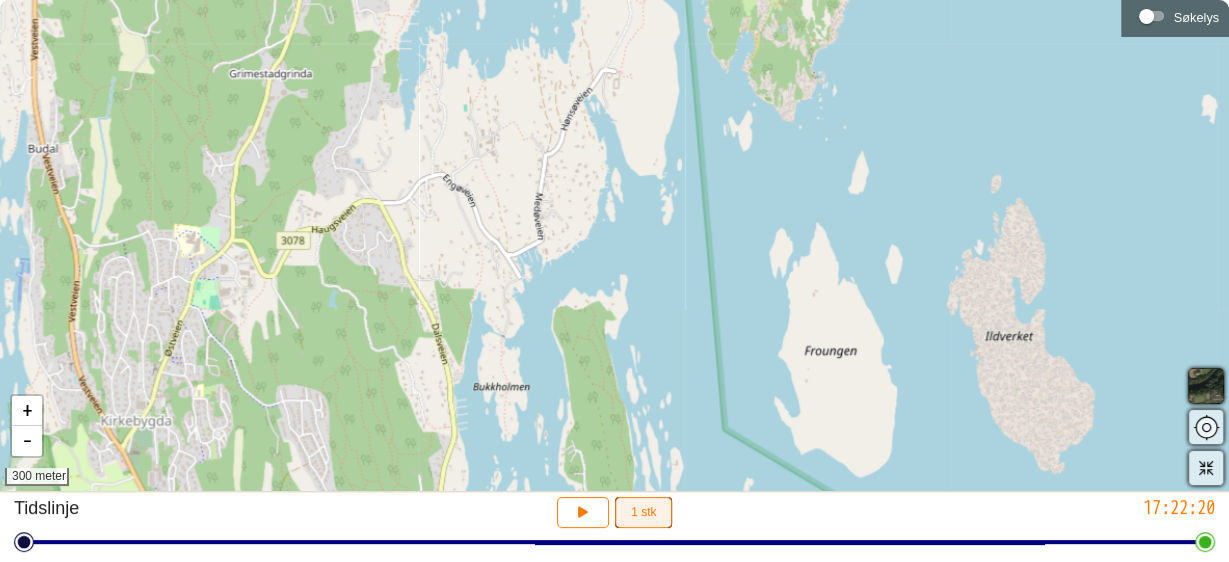 drag, startPoint x: 654, startPoint y: 340, endPoint x: 653, endPoint y: 504, distance: 164.00305 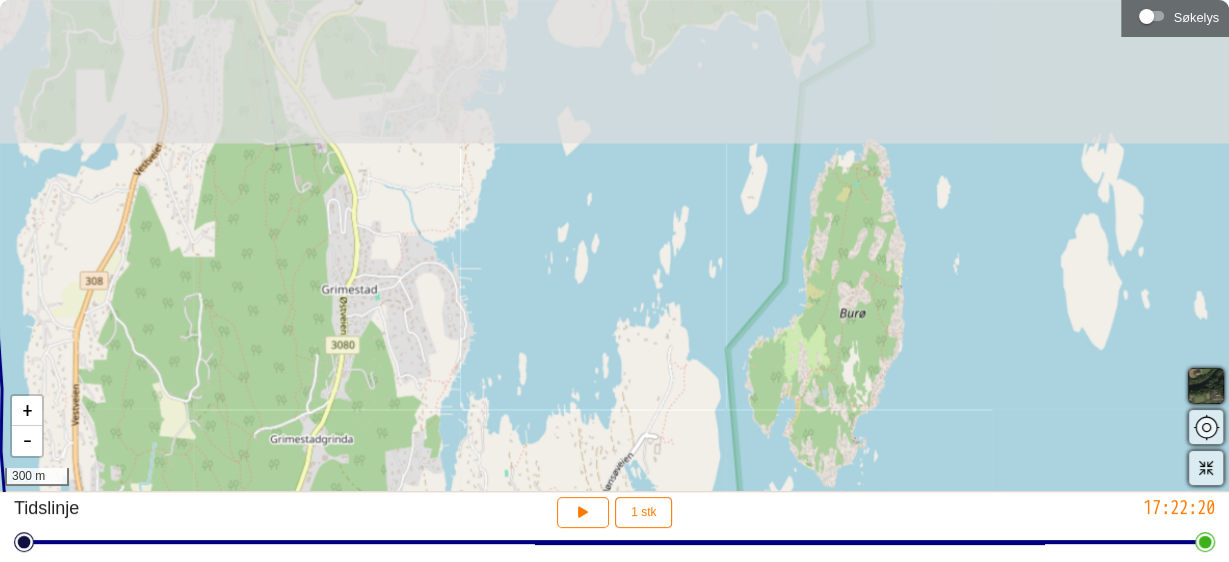 drag, startPoint x: 525, startPoint y: 228, endPoint x: 567, endPoint y: 593, distance: 367.40848 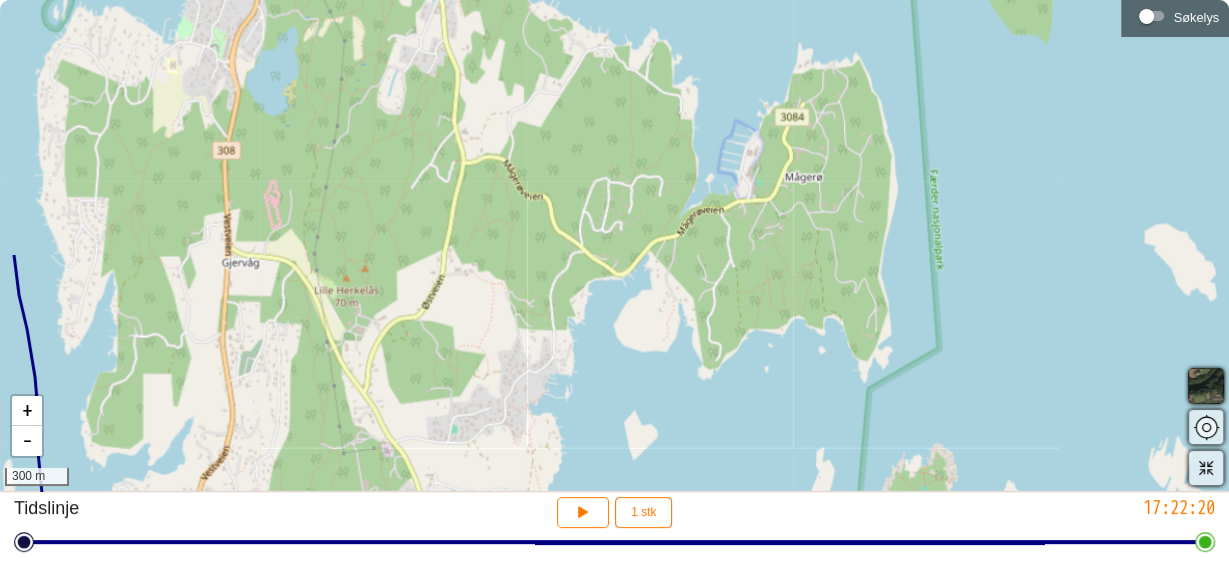 drag, startPoint x: 616, startPoint y: 289, endPoint x: 673, endPoint y: 585, distance: 301.43823 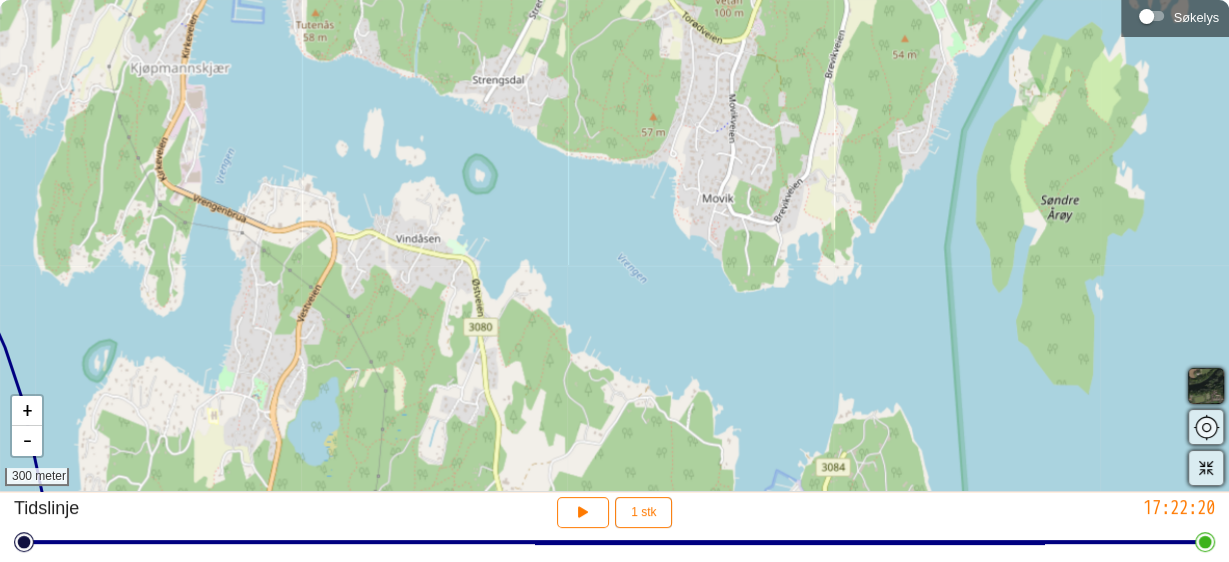 drag, startPoint x: 744, startPoint y: 203, endPoint x: 794, endPoint y: 563, distance: 363.45563 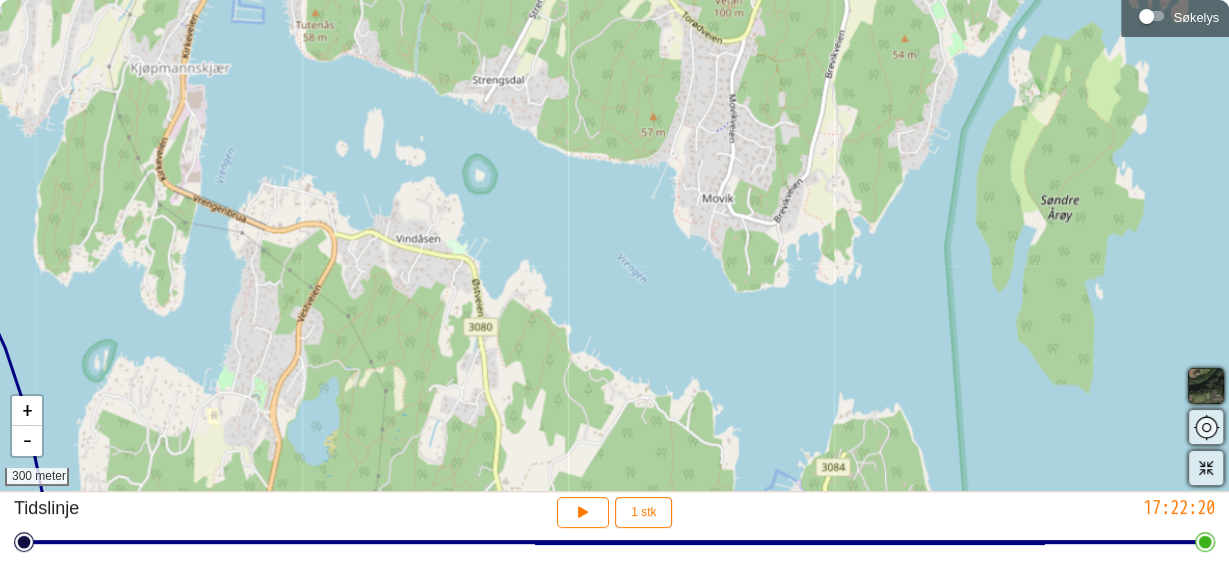 drag, startPoint x: 795, startPoint y: 560, endPoint x: 808, endPoint y: 330, distance: 230.3671 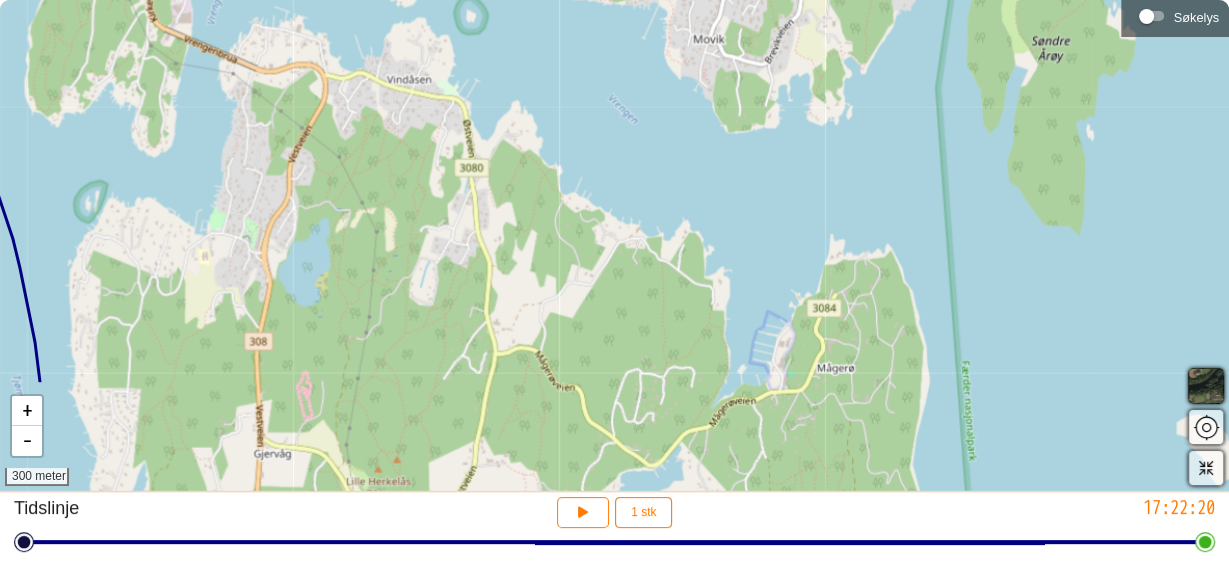 drag, startPoint x: 819, startPoint y: 355, endPoint x: 810, endPoint y: 196, distance: 159.25452 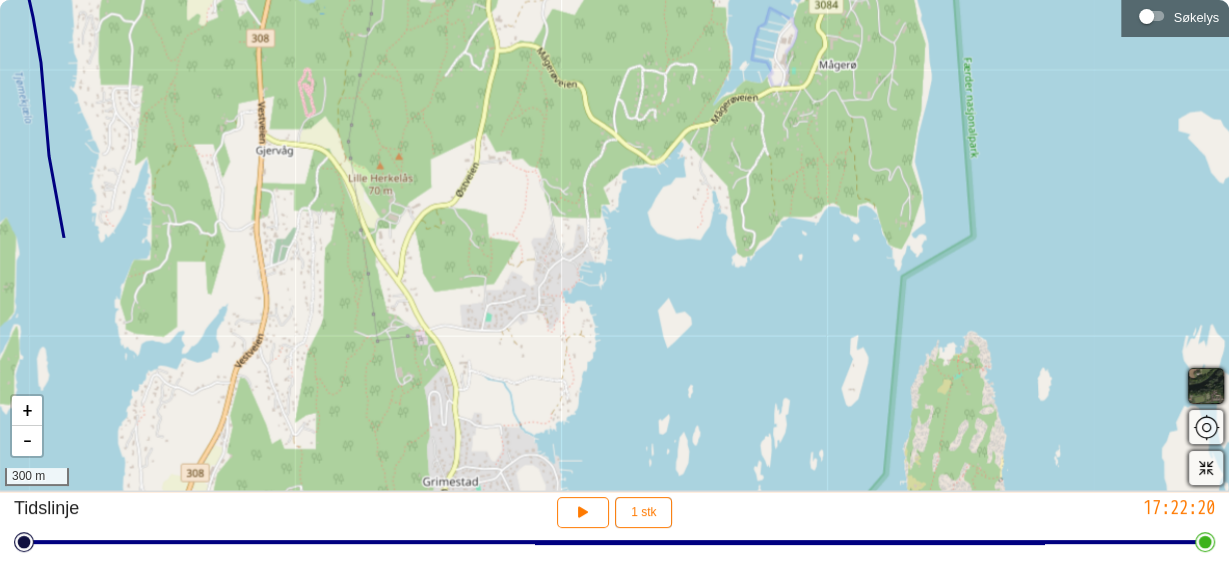 drag, startPoint x: 787, startPoint y: 308, endPoint x: 789, endPoint y: 5, distance: 303.0066 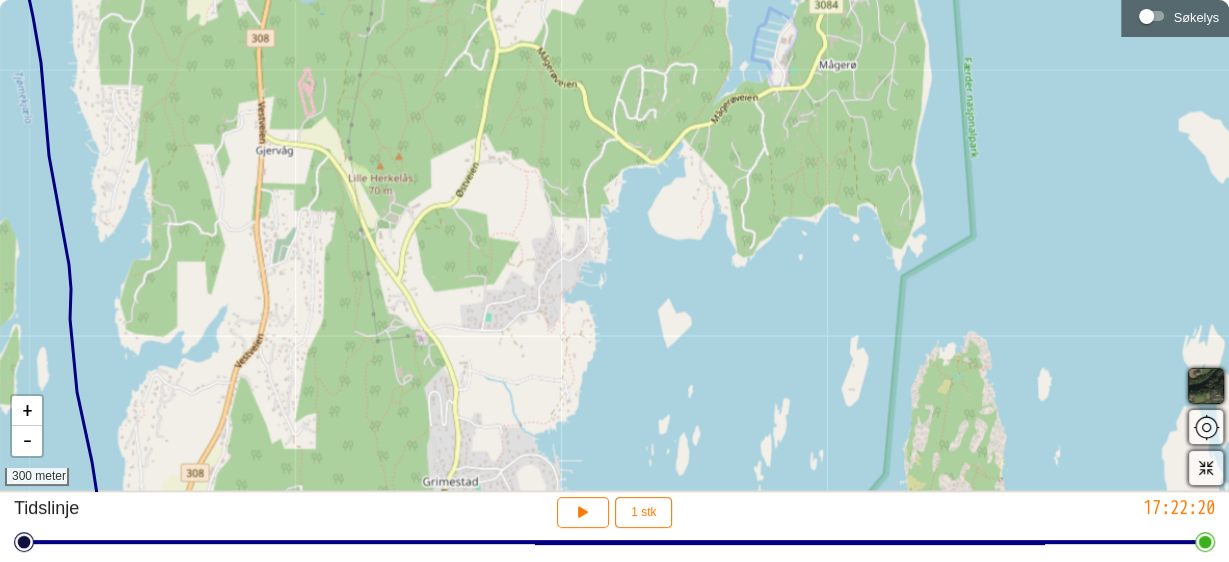 drag, startPoint x: 828, startPoint y: 253, endPoint x: 838, endPoint y: 134, distance: 119.419426 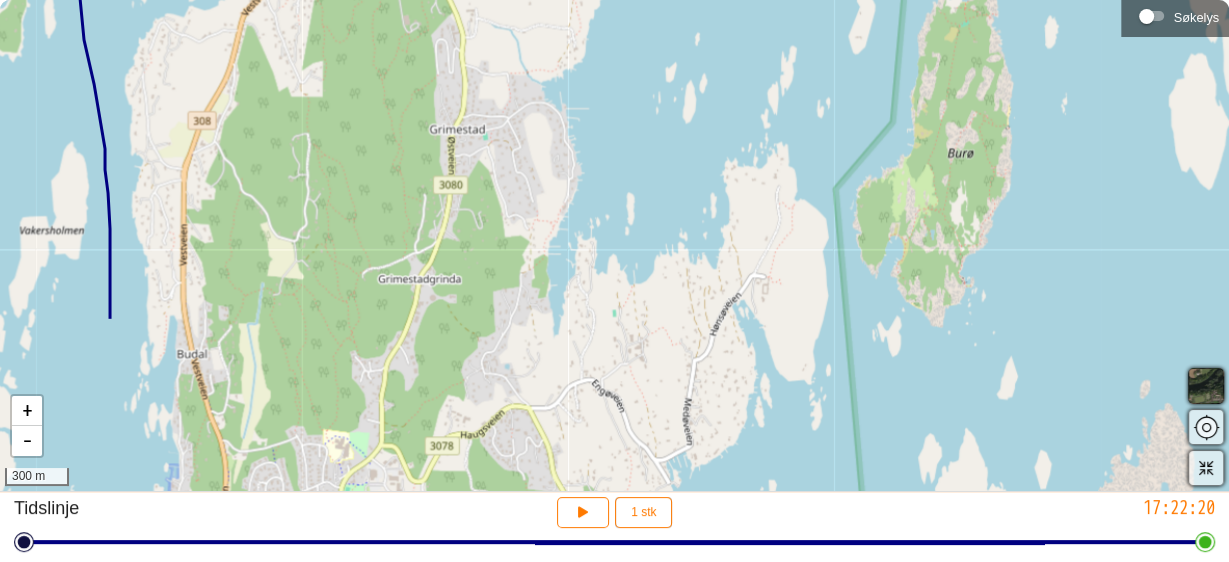 drag, startPoint x: 824, startPoint y: 218, endPoint x: 819, endPoint y: -4, distance: 222.0563 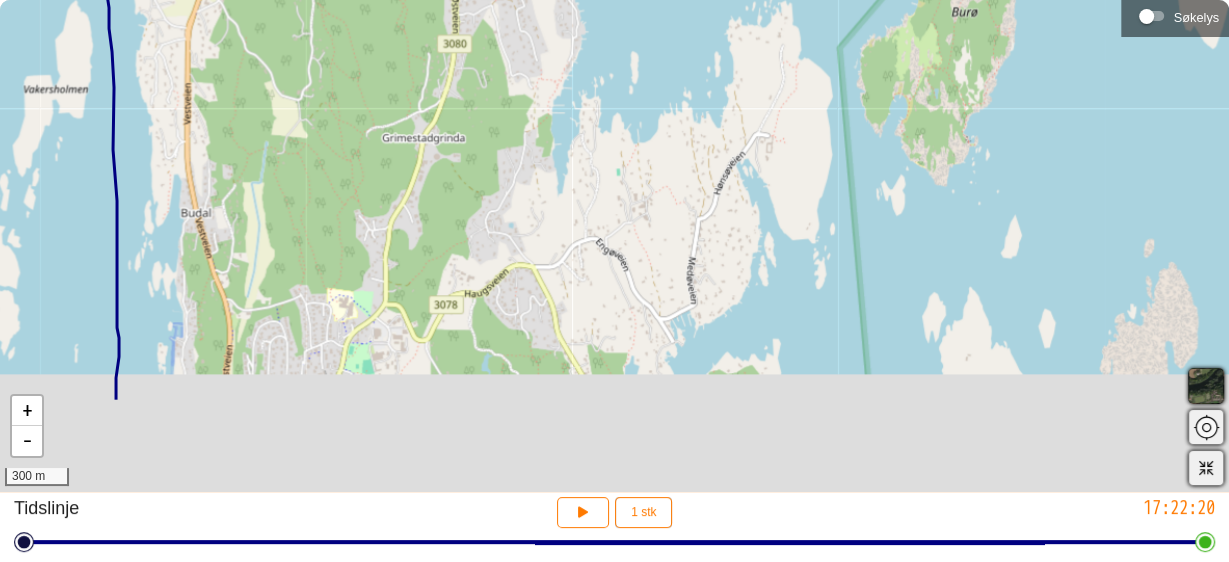 drag, startPoint x: 790, startPoint y: 180, endPoint x: 796, endPoint y: 1, distance: 179.10052 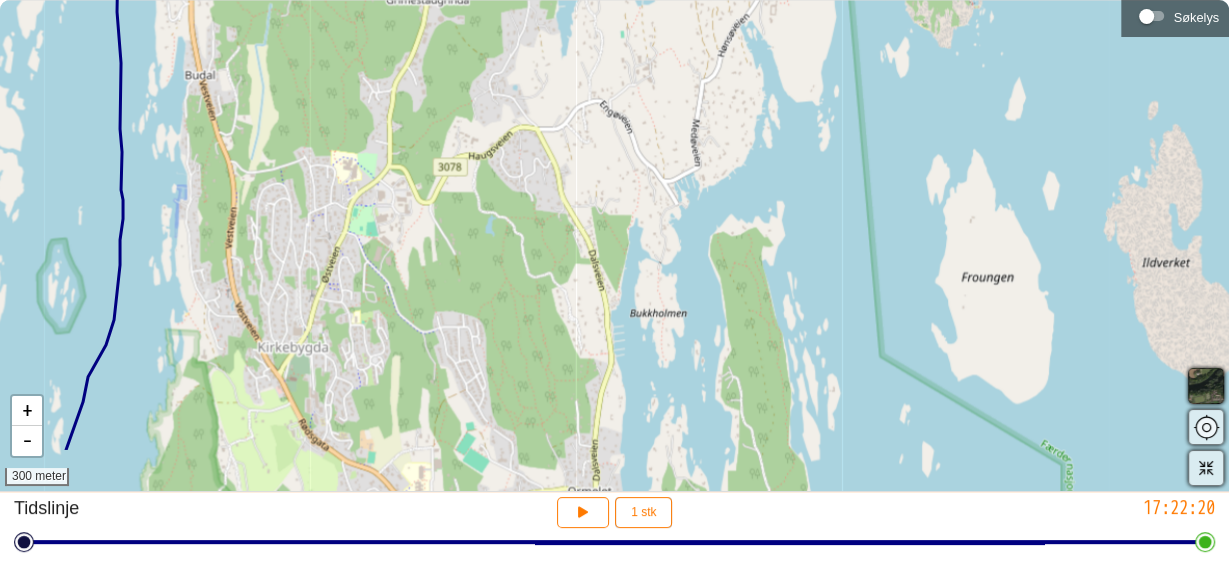drag, startPoint x: 788, startPoint y: 58, endPoint x: 789, endPoint y: -33, distance: 91.00549 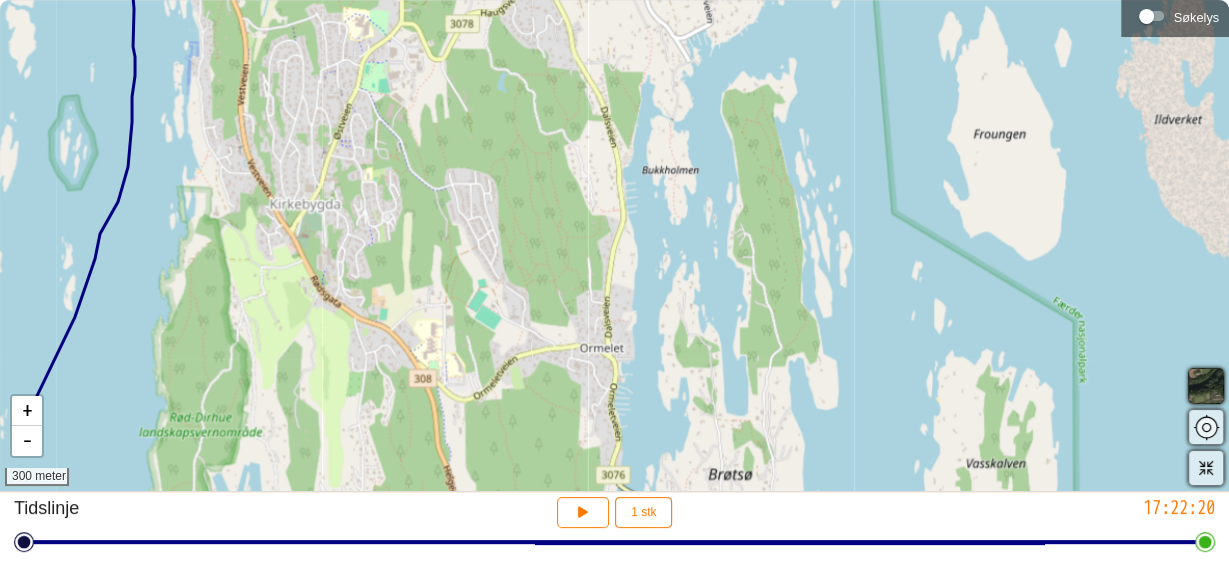 drag, startPoint x: 709, startPoint y: 340, endPoint x: 721, endPoint y: 197, distance: 143.50261 